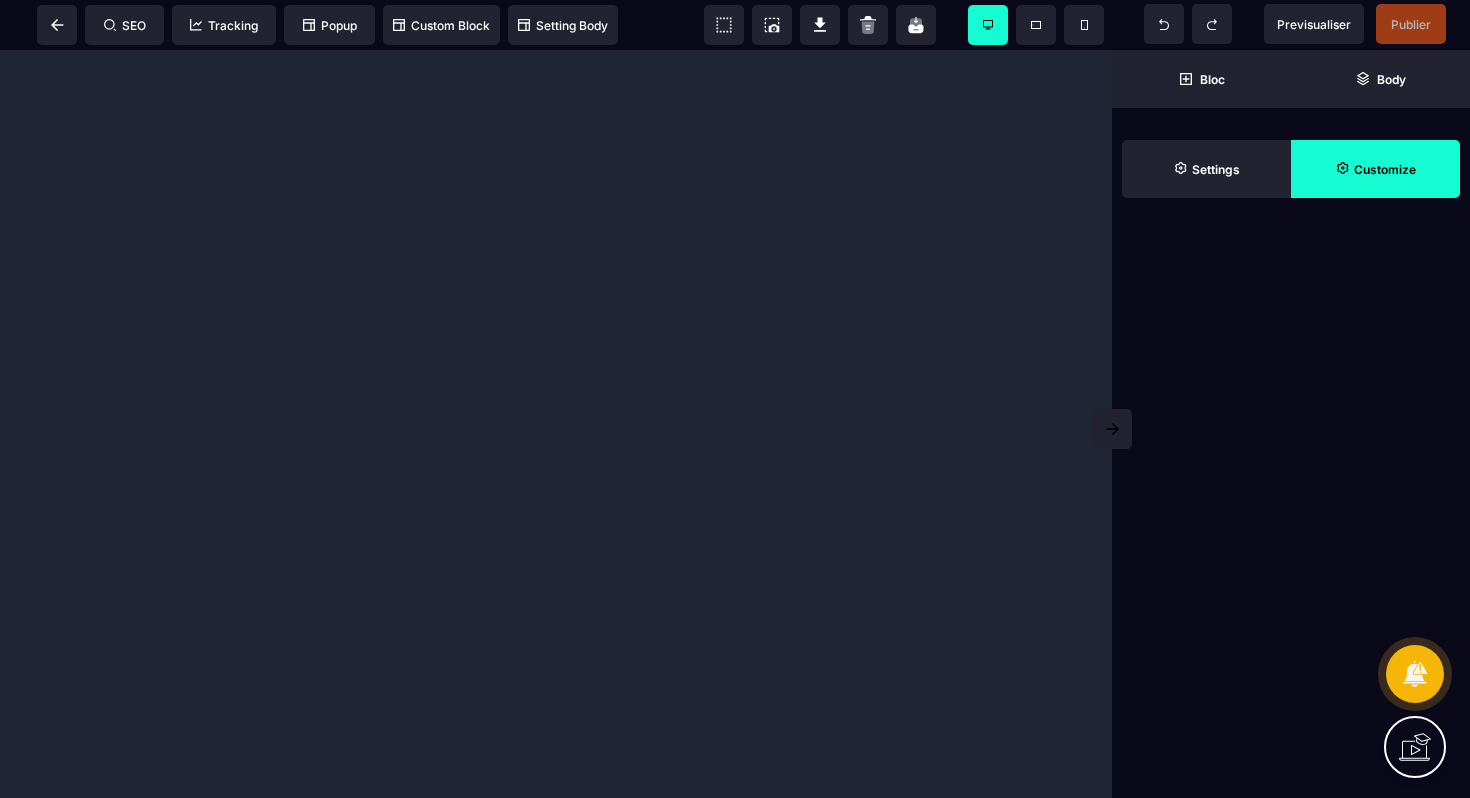 scroll, scrollTop: 0, scrollLeft: 0, axis: both 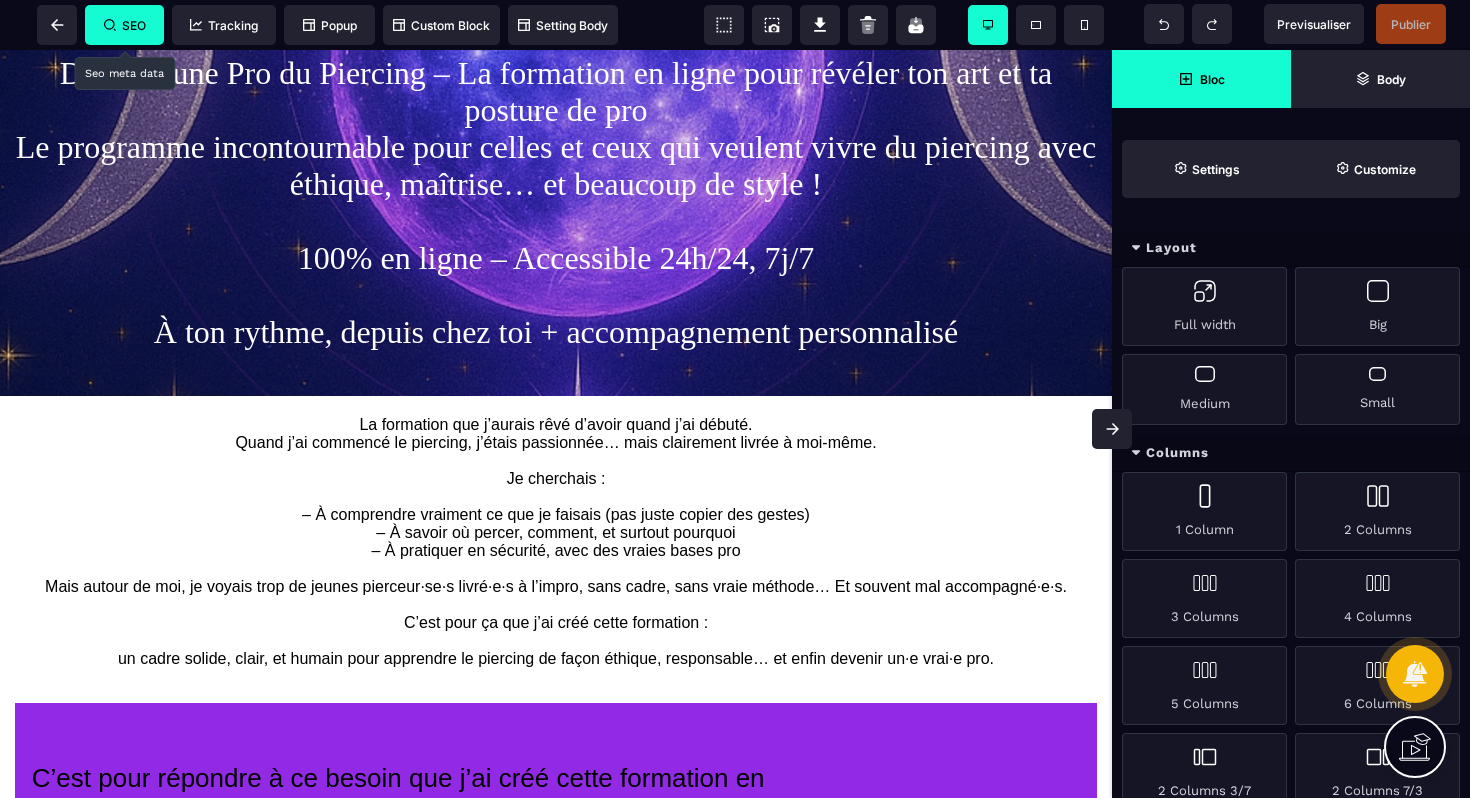 click on "SEO" at bounding box center (125, 25) 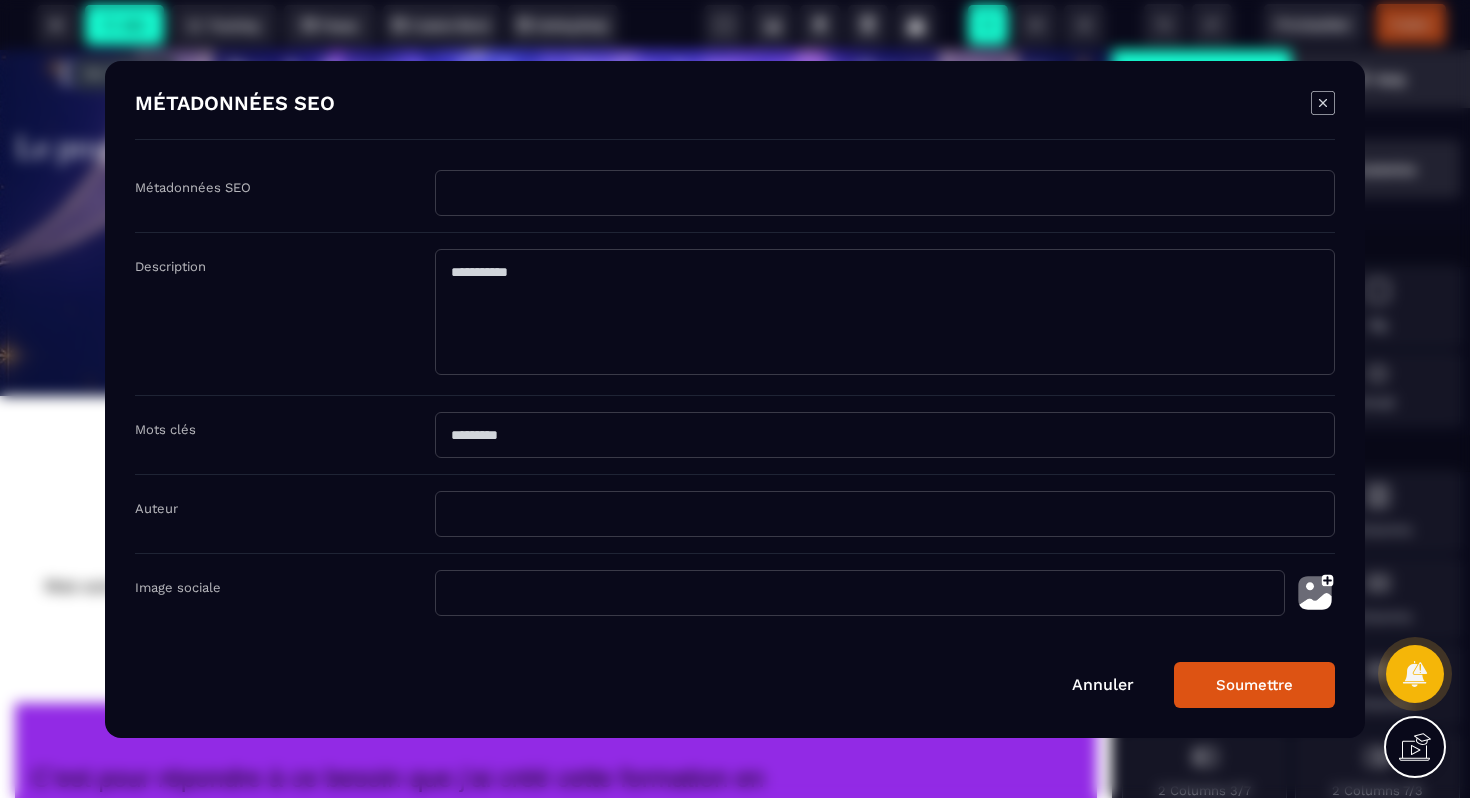 click at bounding box center (885, 193) 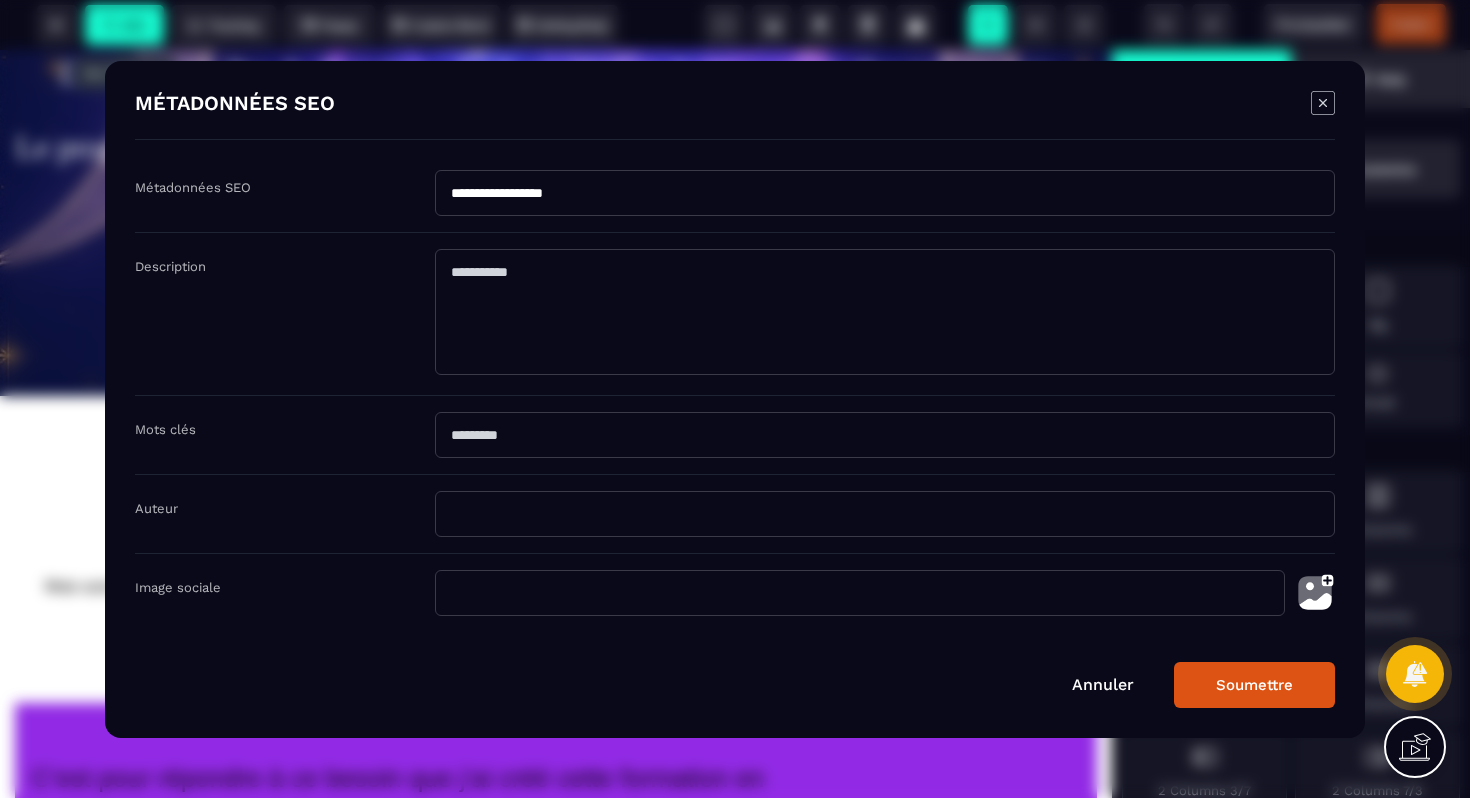 type on "**********" 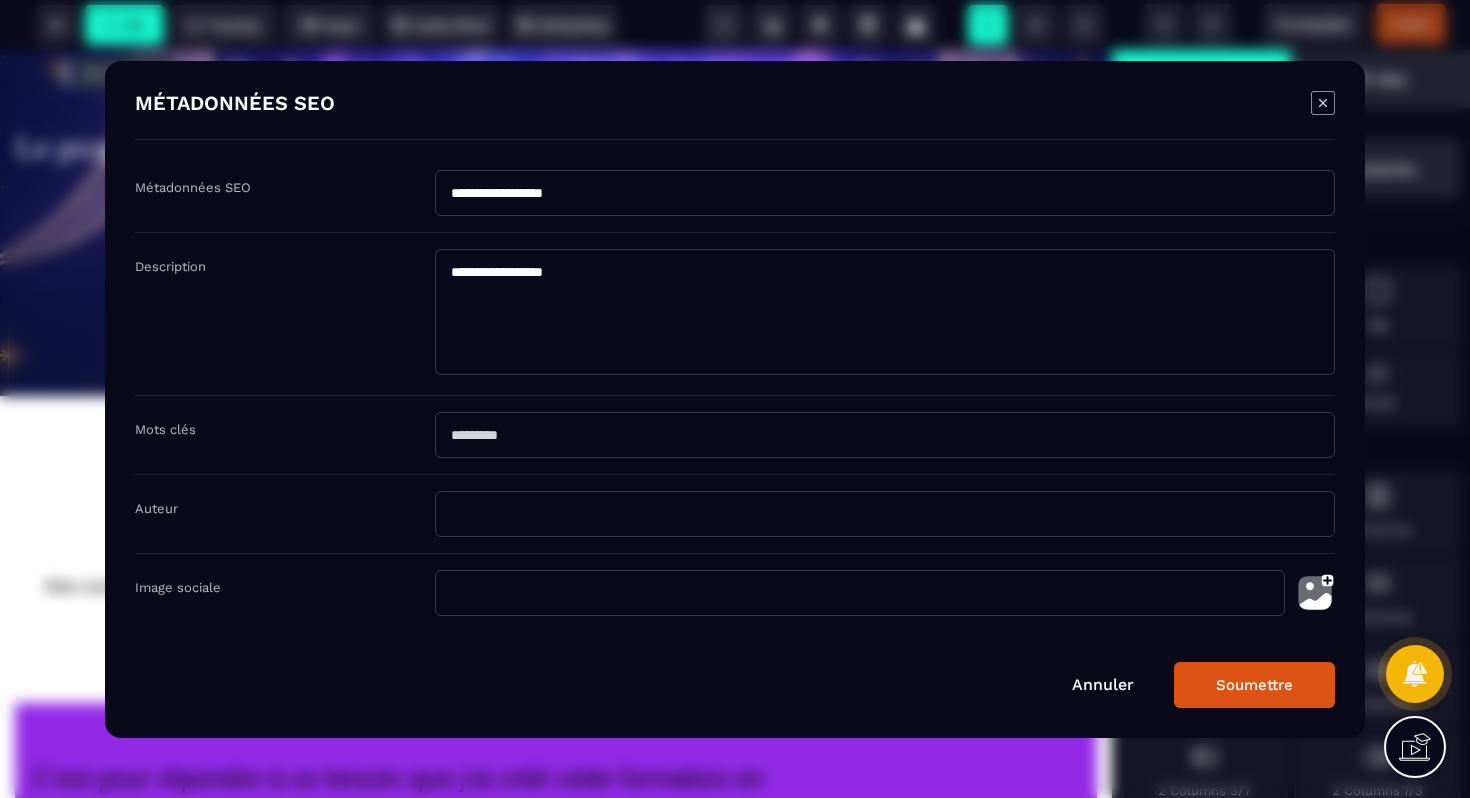 type on "**********" 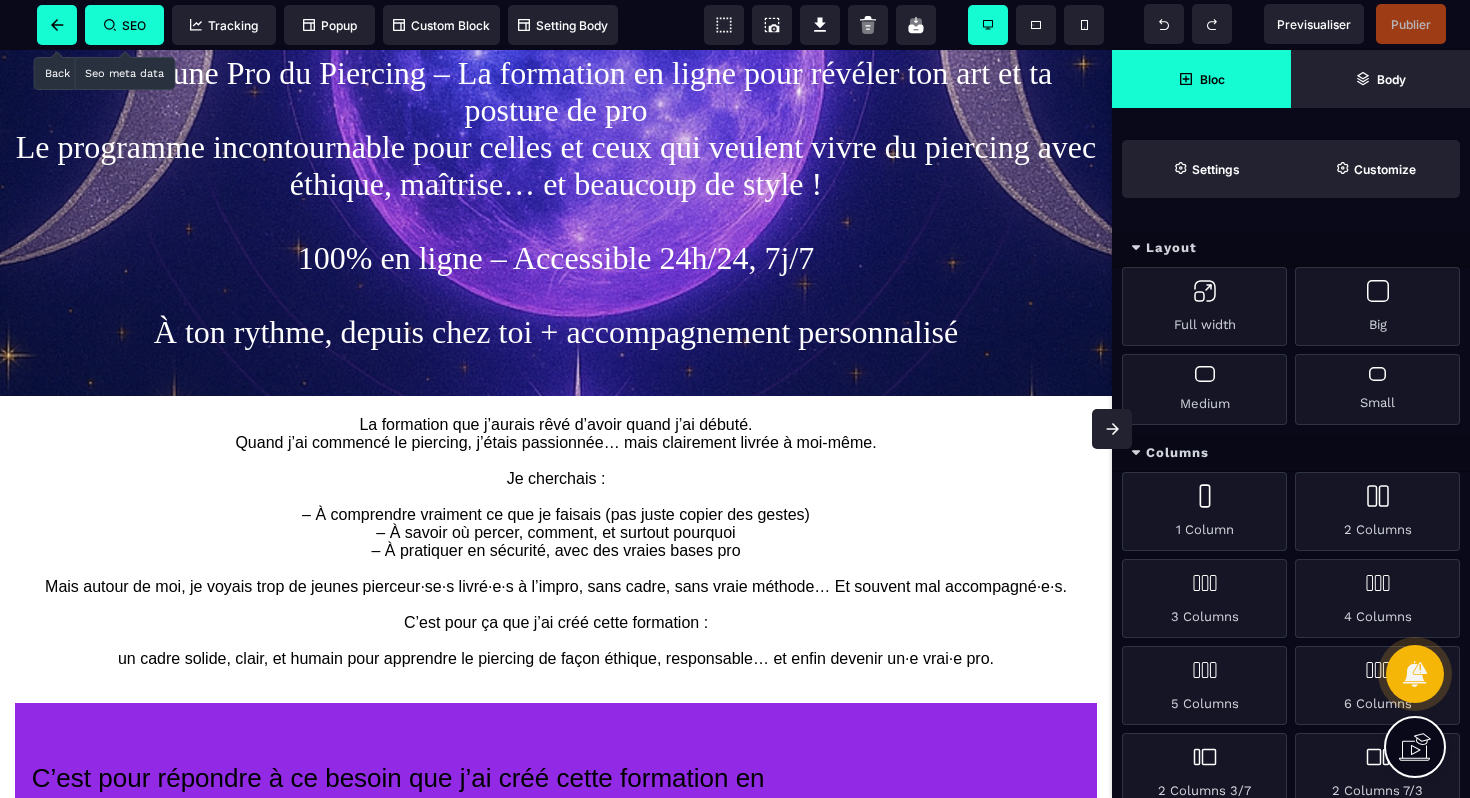 click at bounding box center (57, 25) 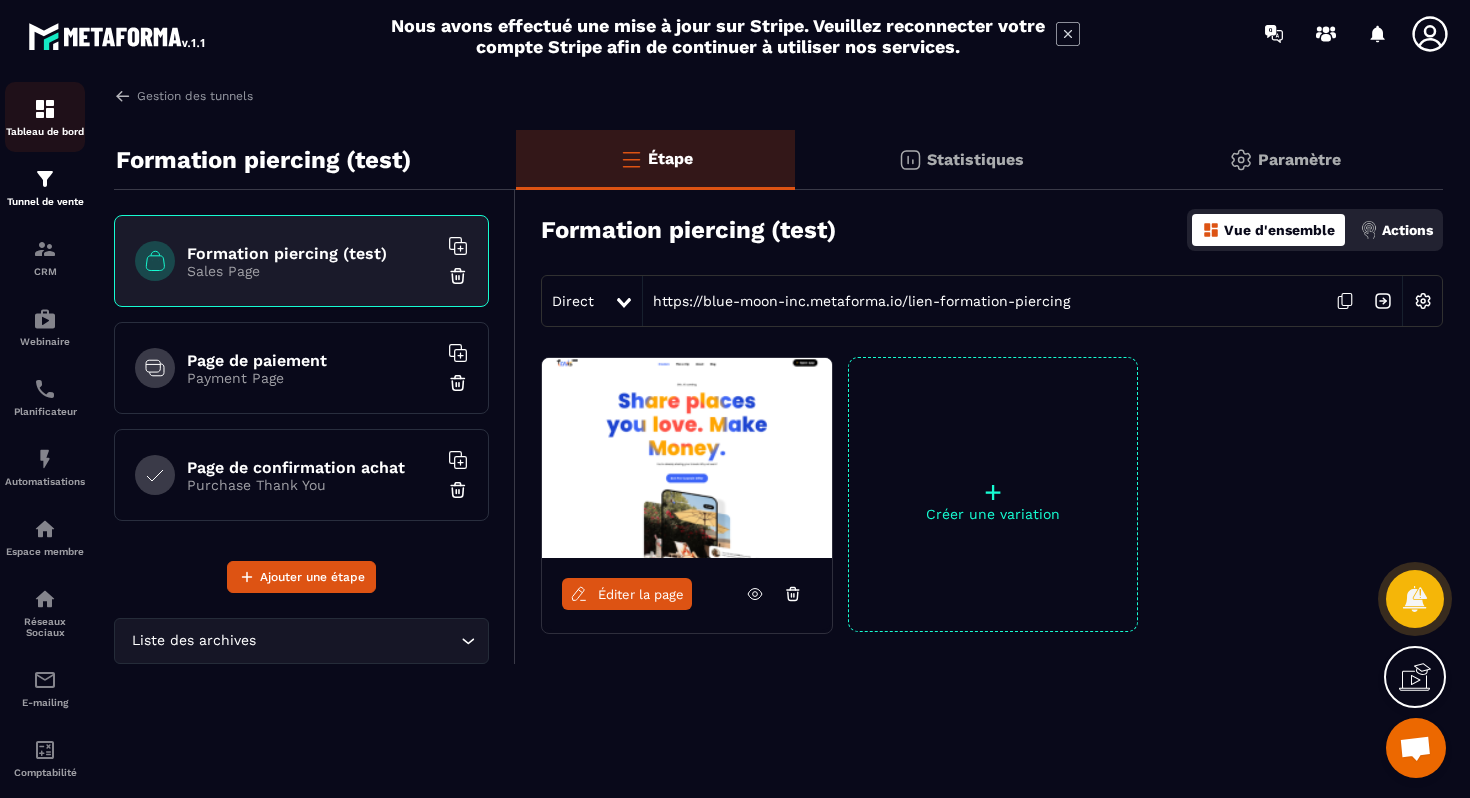 click on "Tableau de bord" at bounding box center [45, 117] 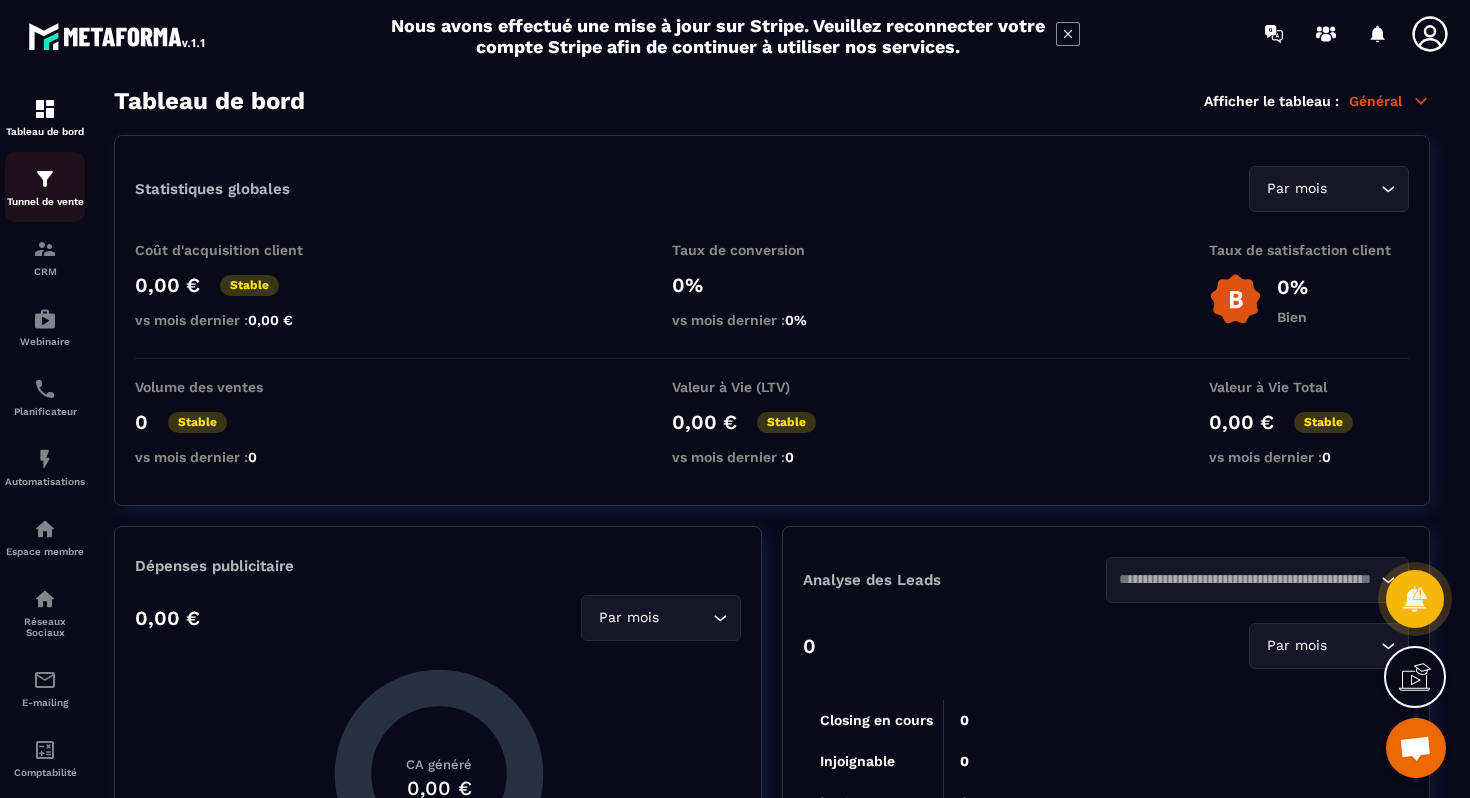 click on "Tunnel de vente" at bounding box center (45, 187) 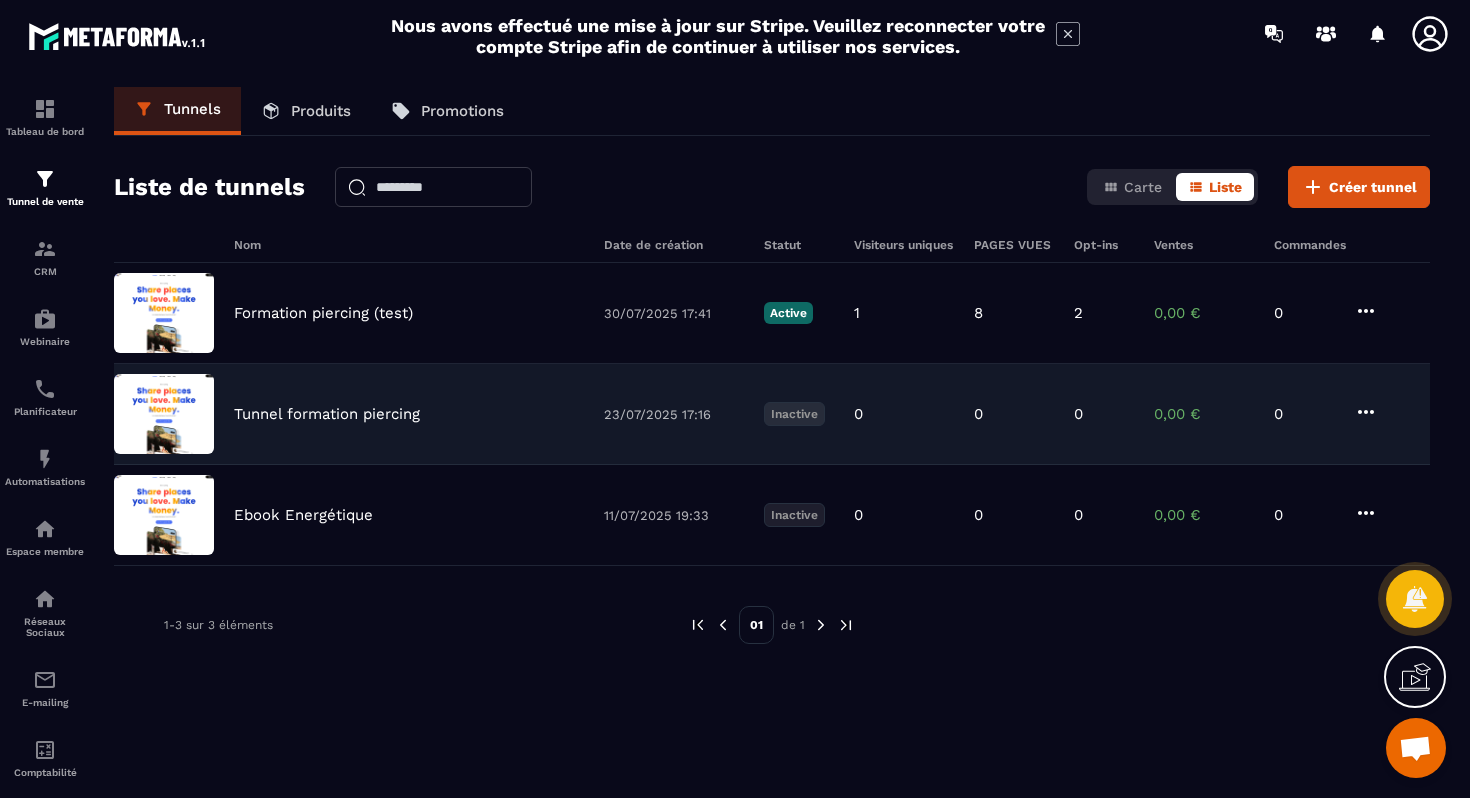 click on "Tunnel formation piercing [DATE] [TIME] Inactive 0 0 0 0,00 € 0" 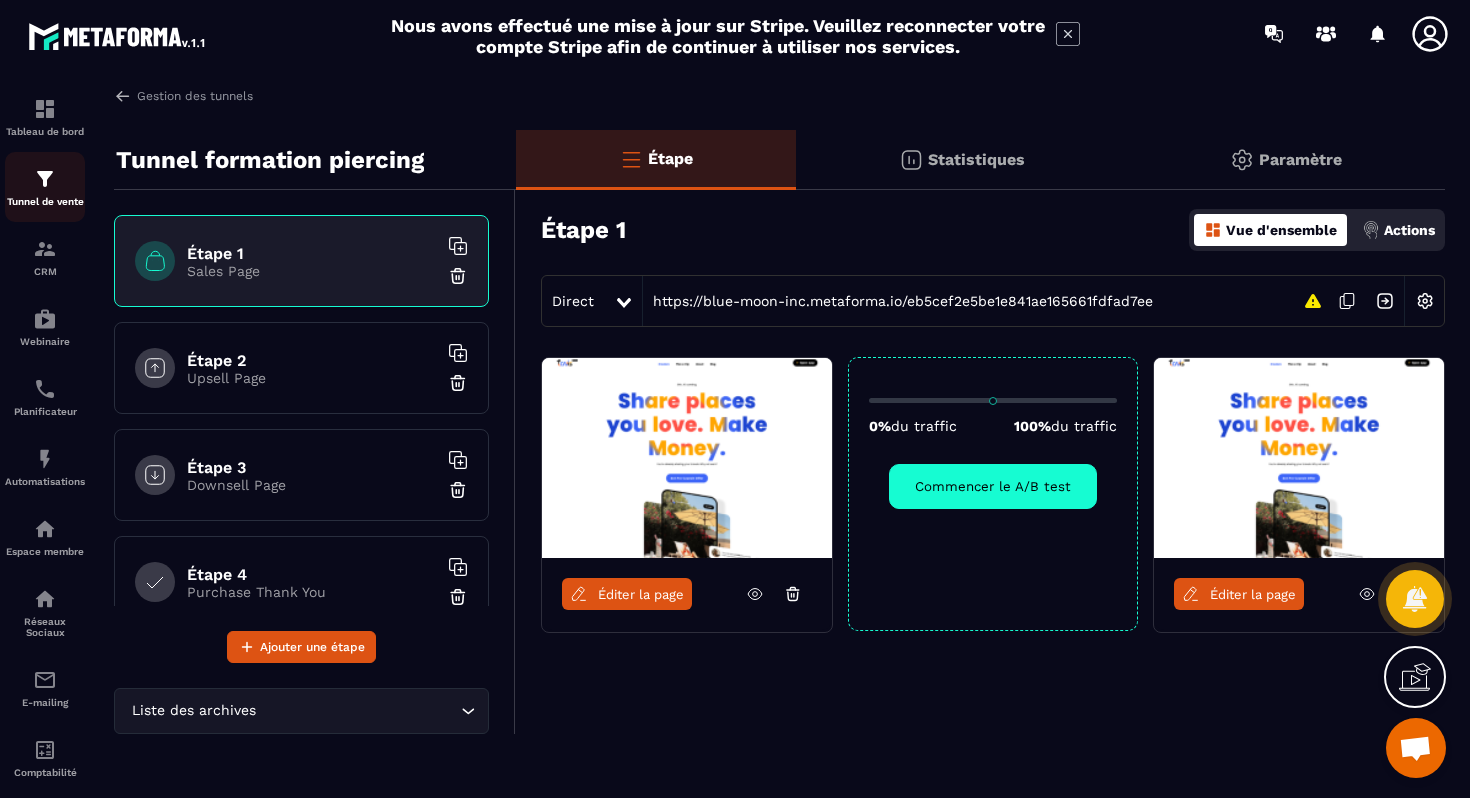 click on "Tunnel de vente" at bounding box center (45, 187) 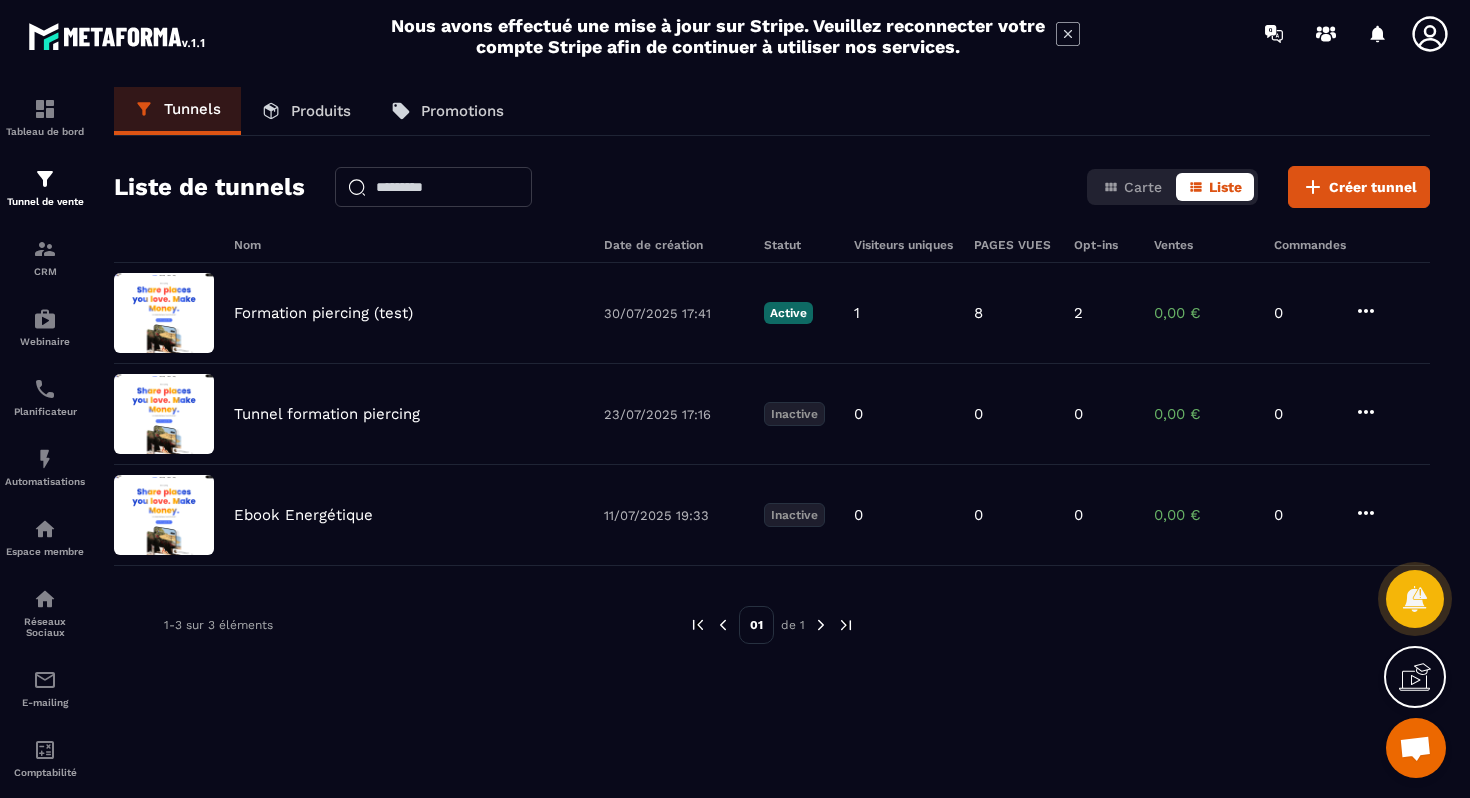 click on "Produits" at bounding box center [306, 111] 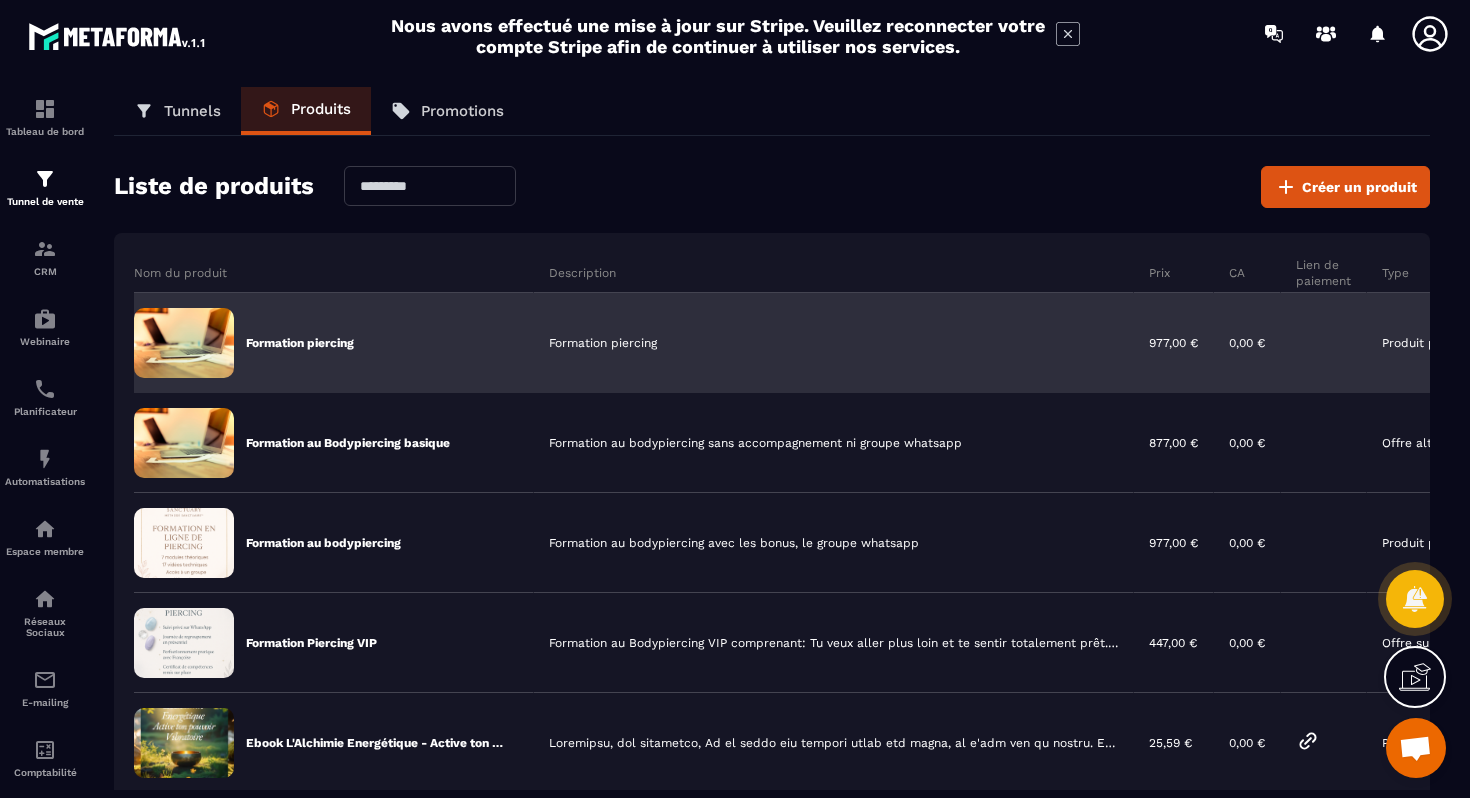 click on "Formation piercing" at bounding box center [334, 343] 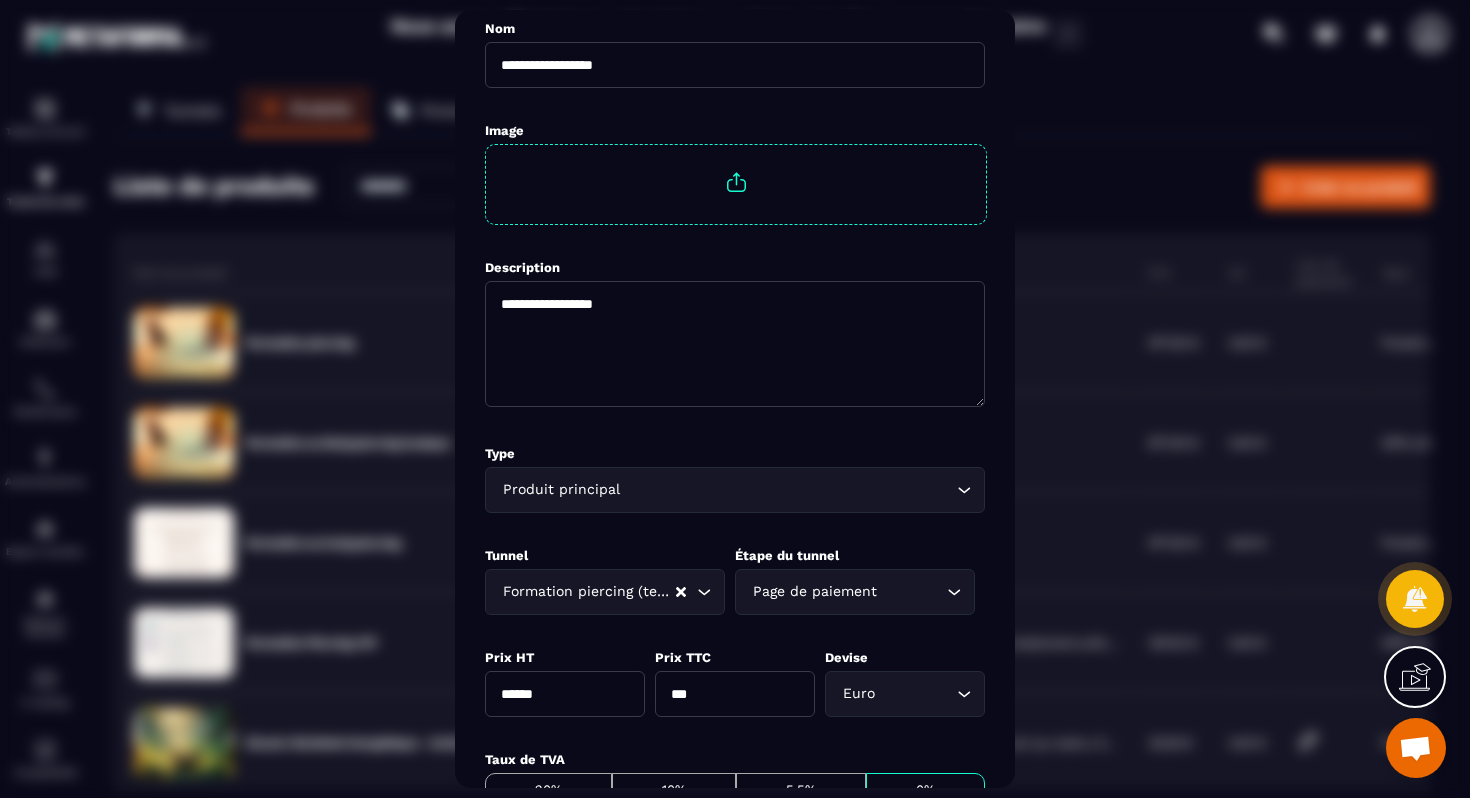 scroll, scrollTop: 0, scrollLeft: 0, axis: both 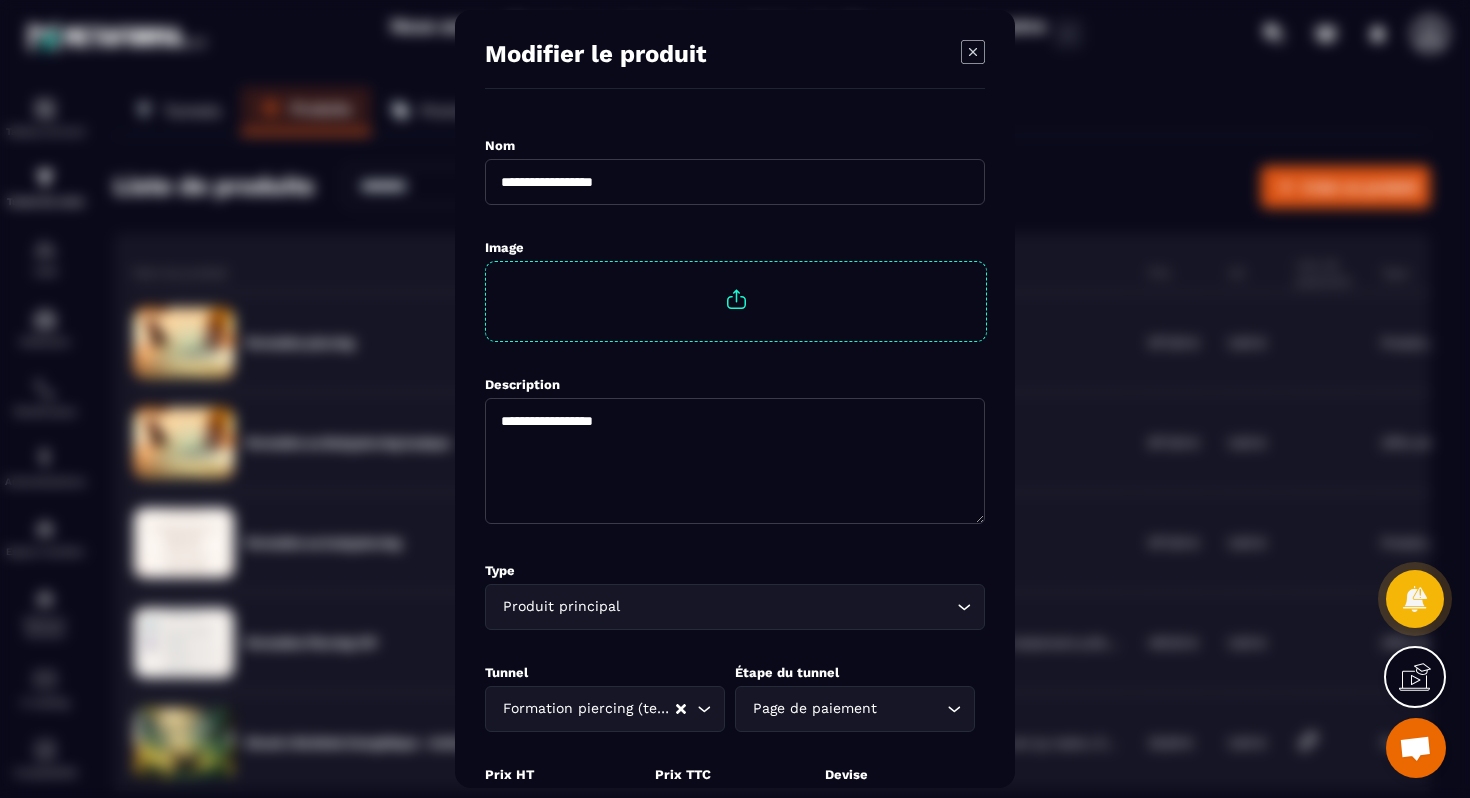 click 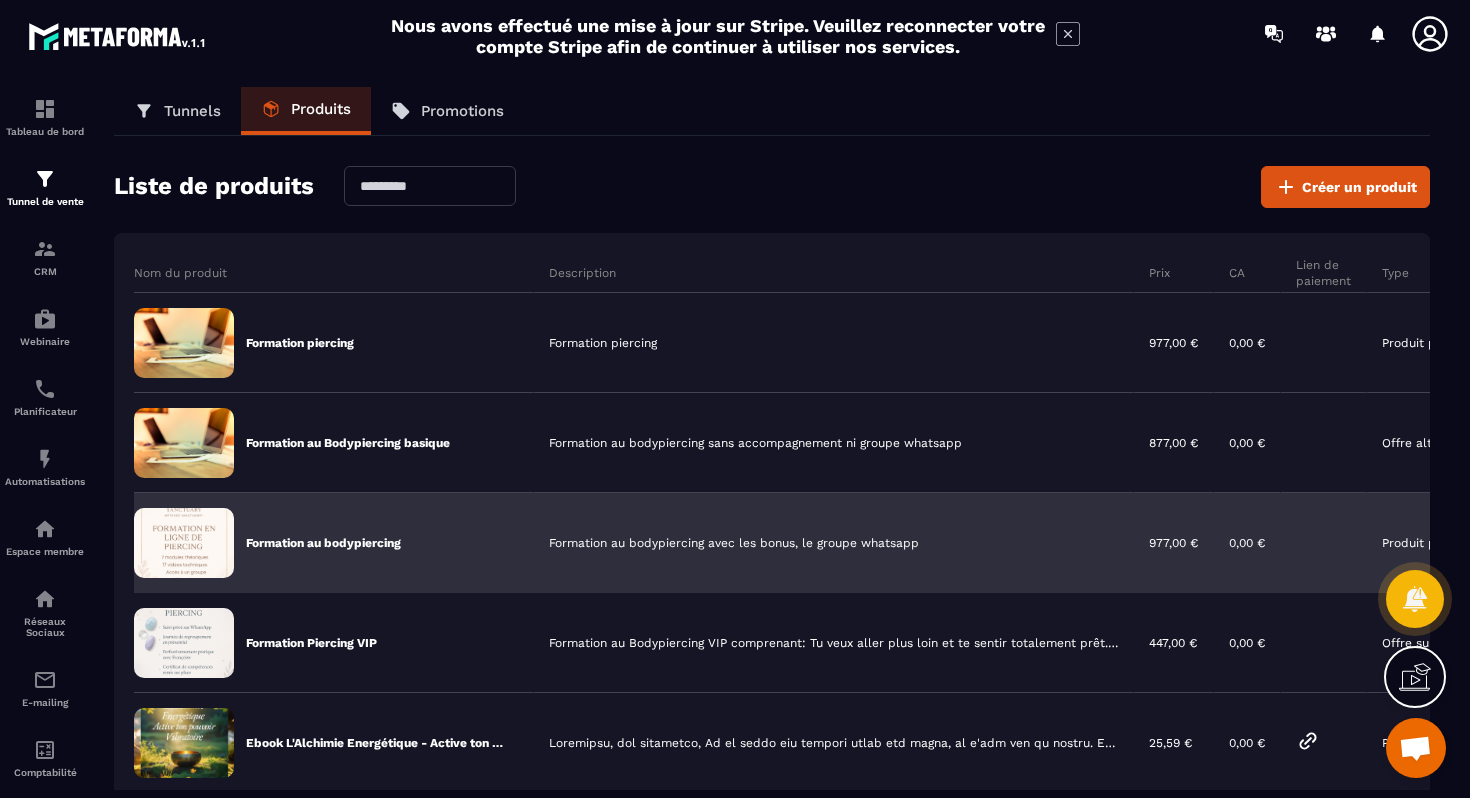 click on "Formation au bodypiercing" at bounding box center [323, 543] 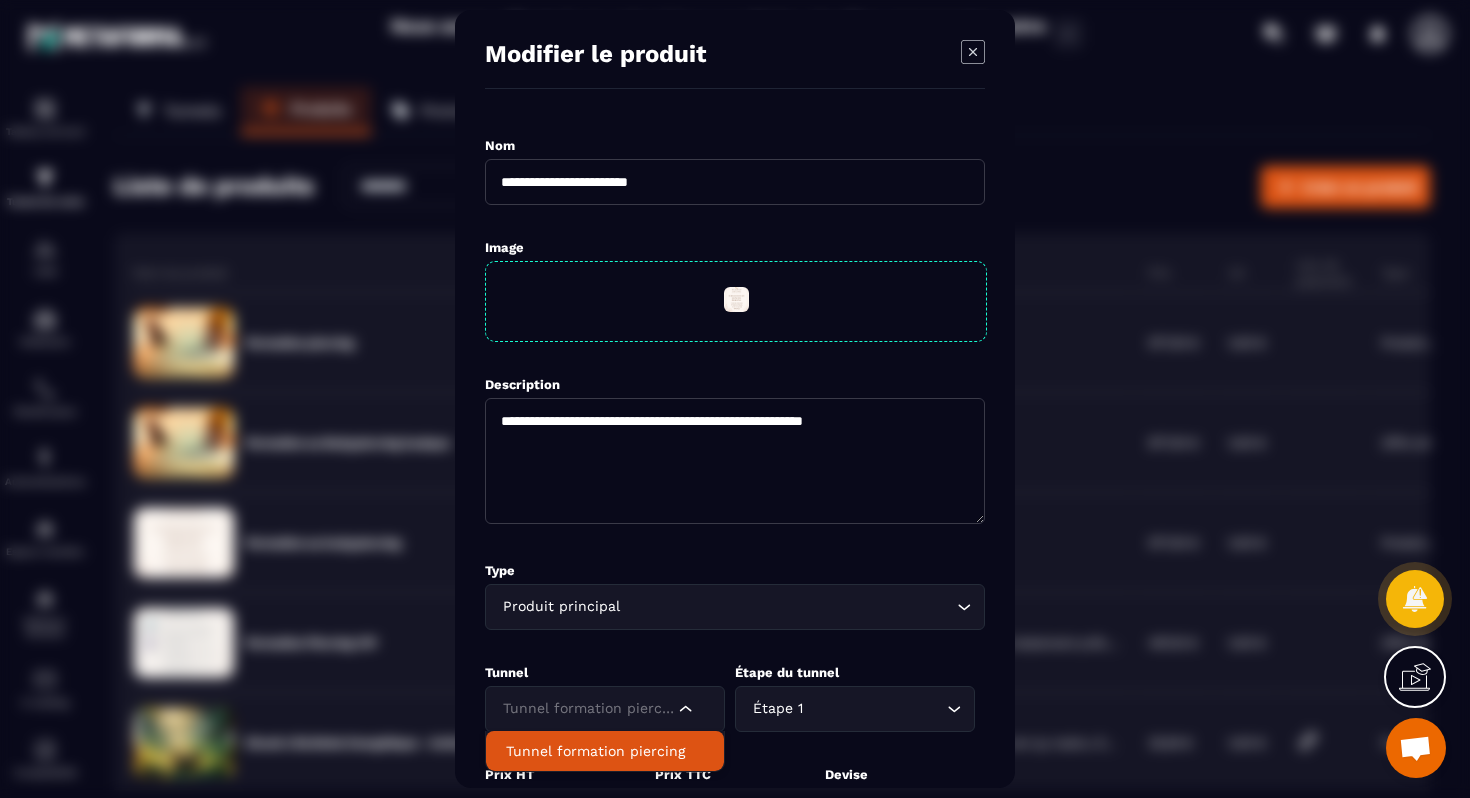 click on "Loading..." at bounding box center (686, 709) 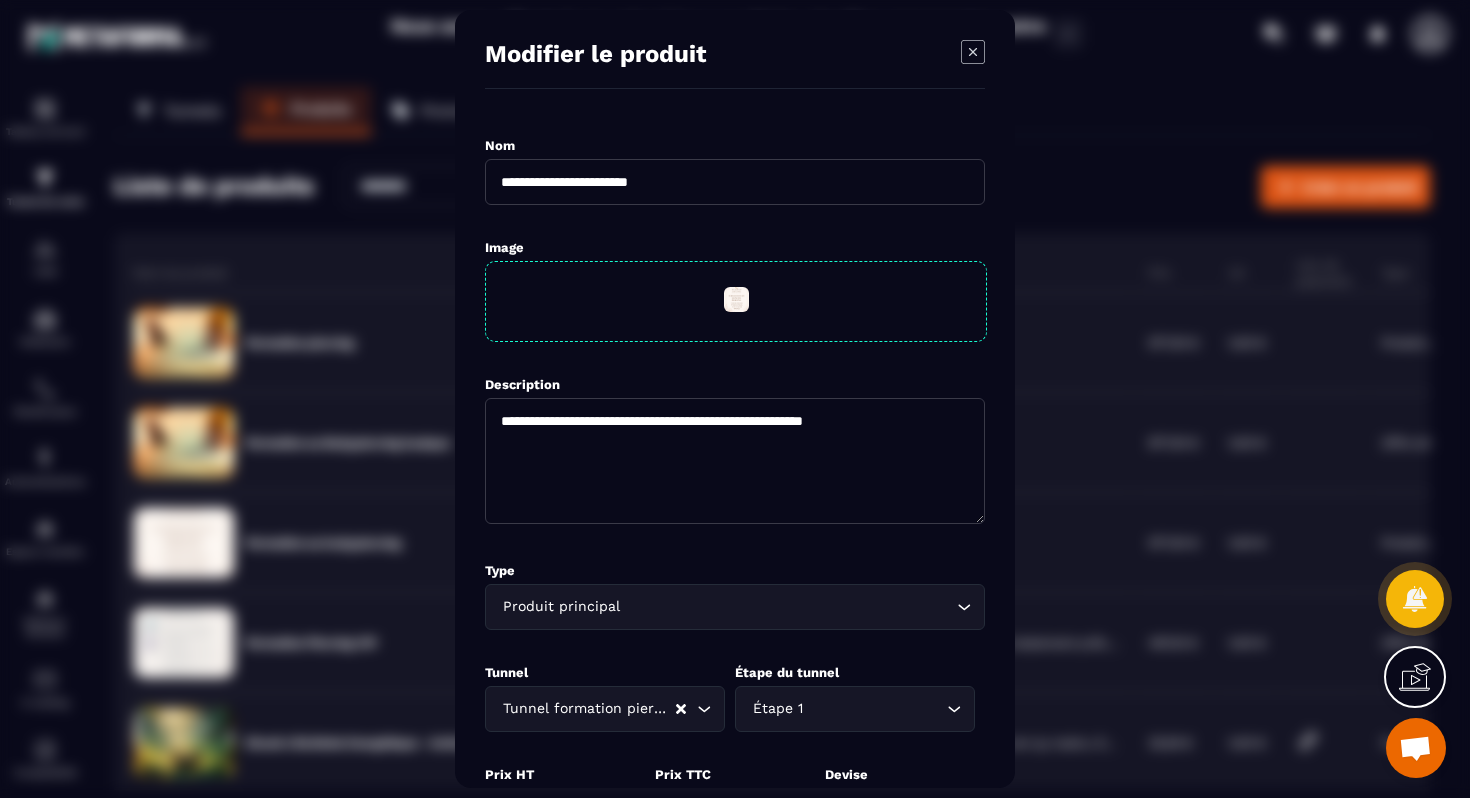 click 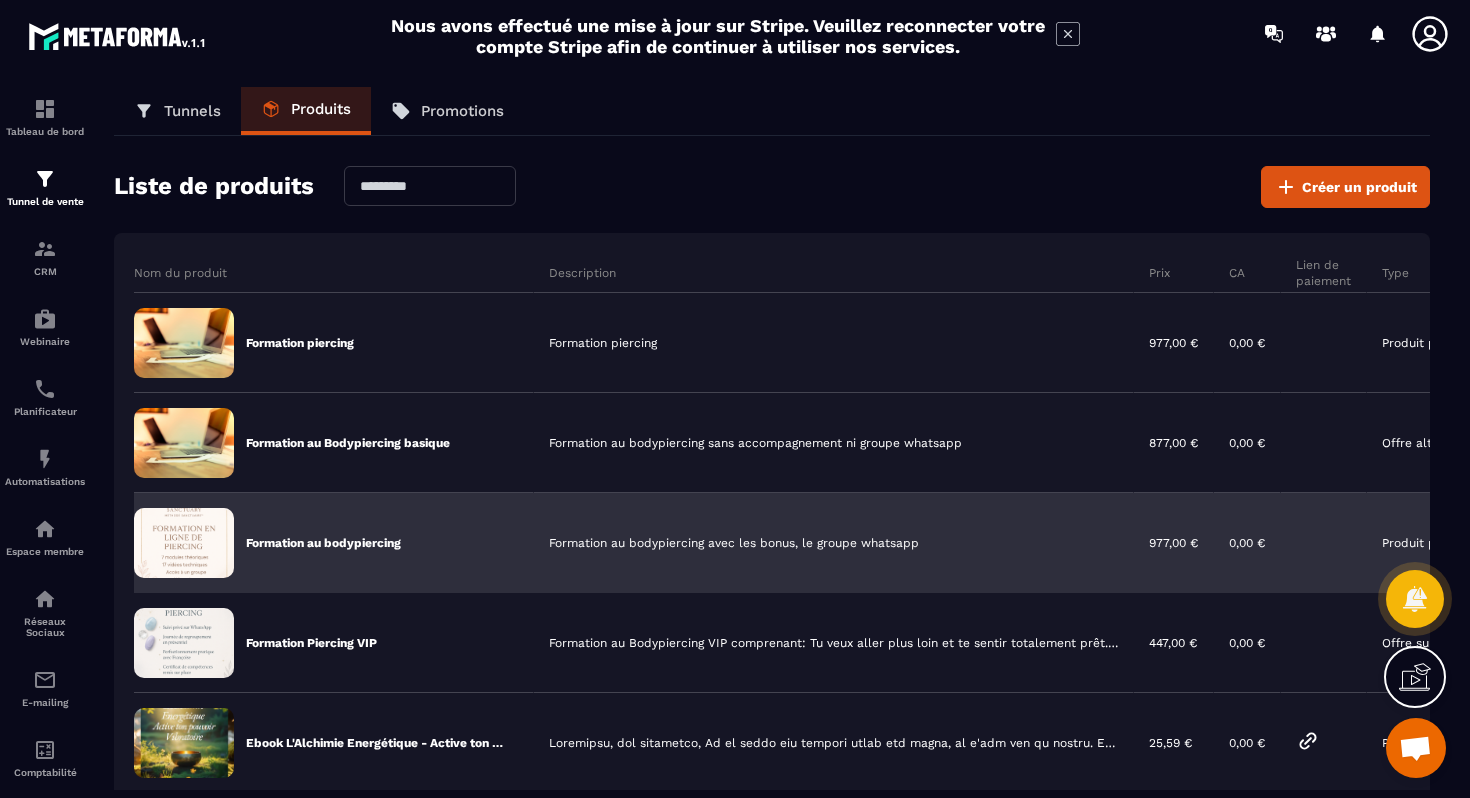 click at bounding box center (184, 543) 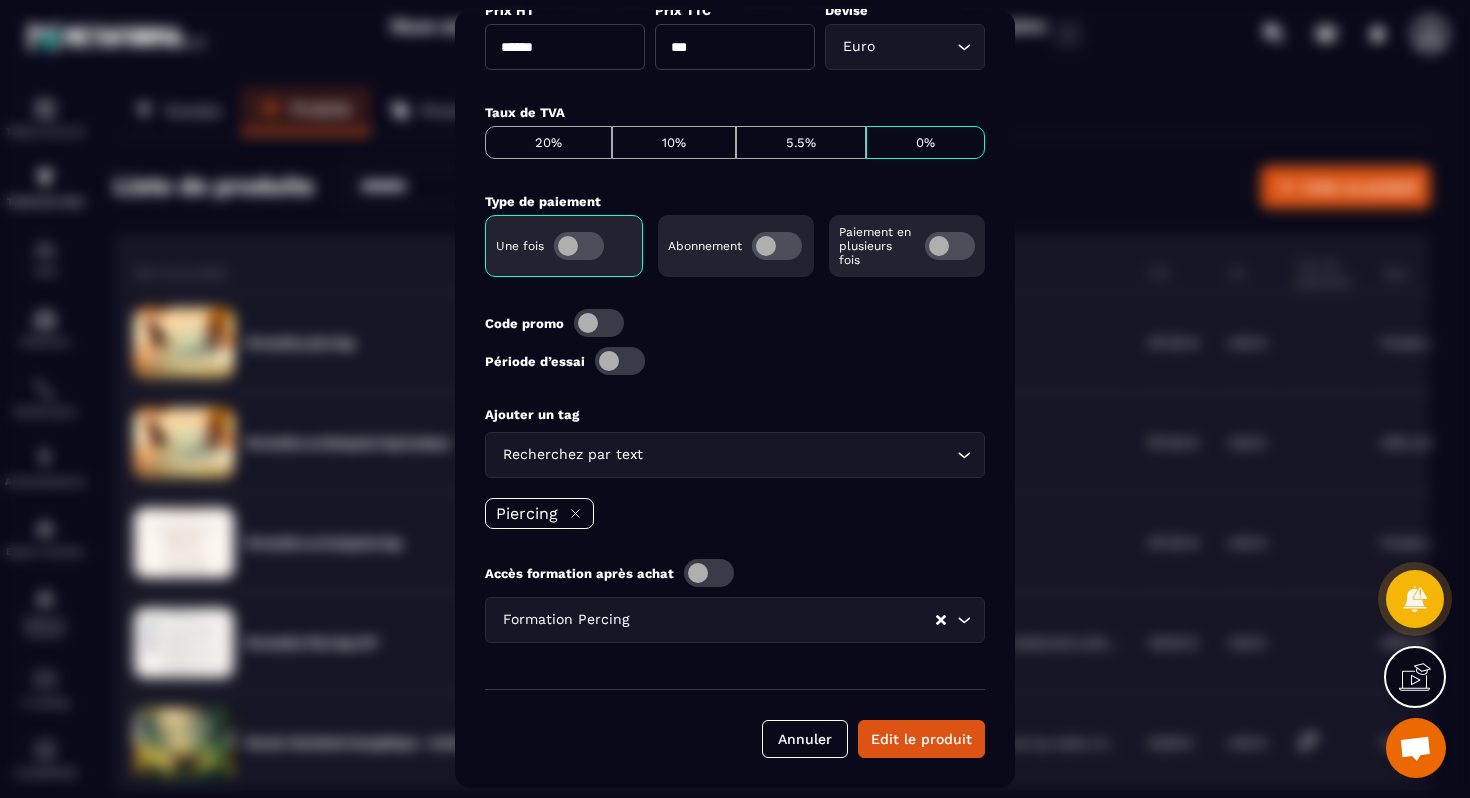 scroll, scrollTop: 403, scrollLeft: 0, axis: vertical 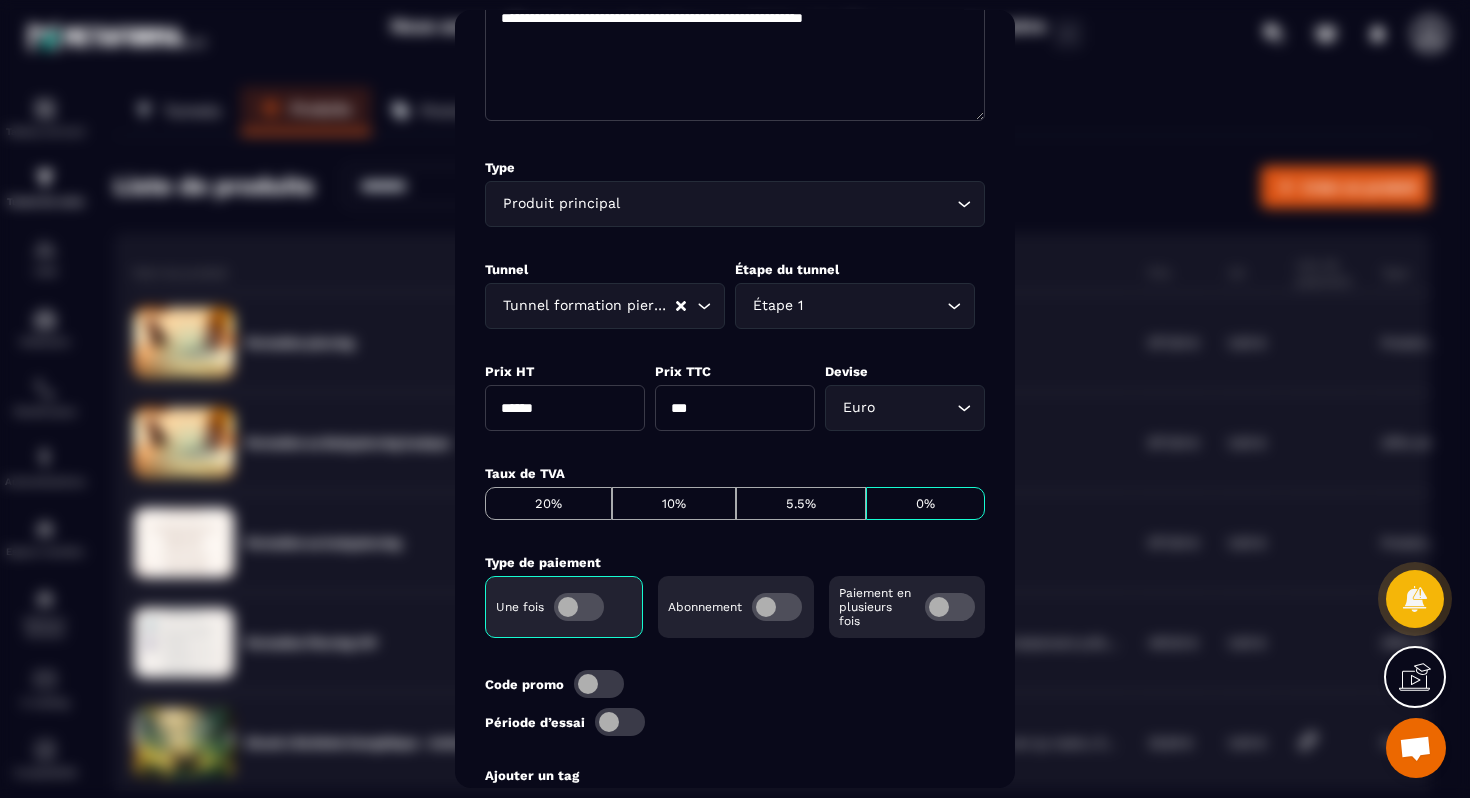 click on "Tunnel formation piercing Loading..." 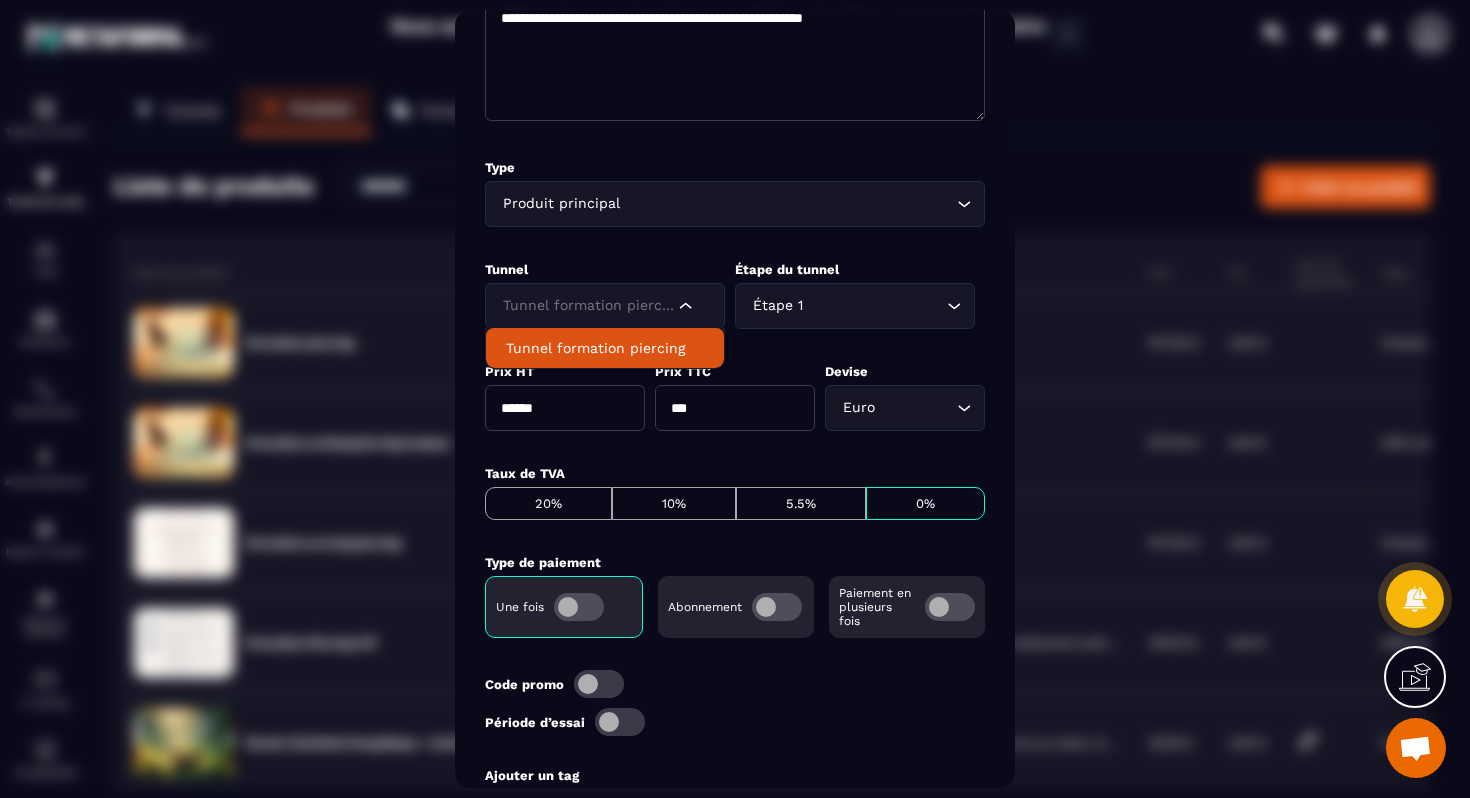 click on "Tunnel formation piercing Loading..." 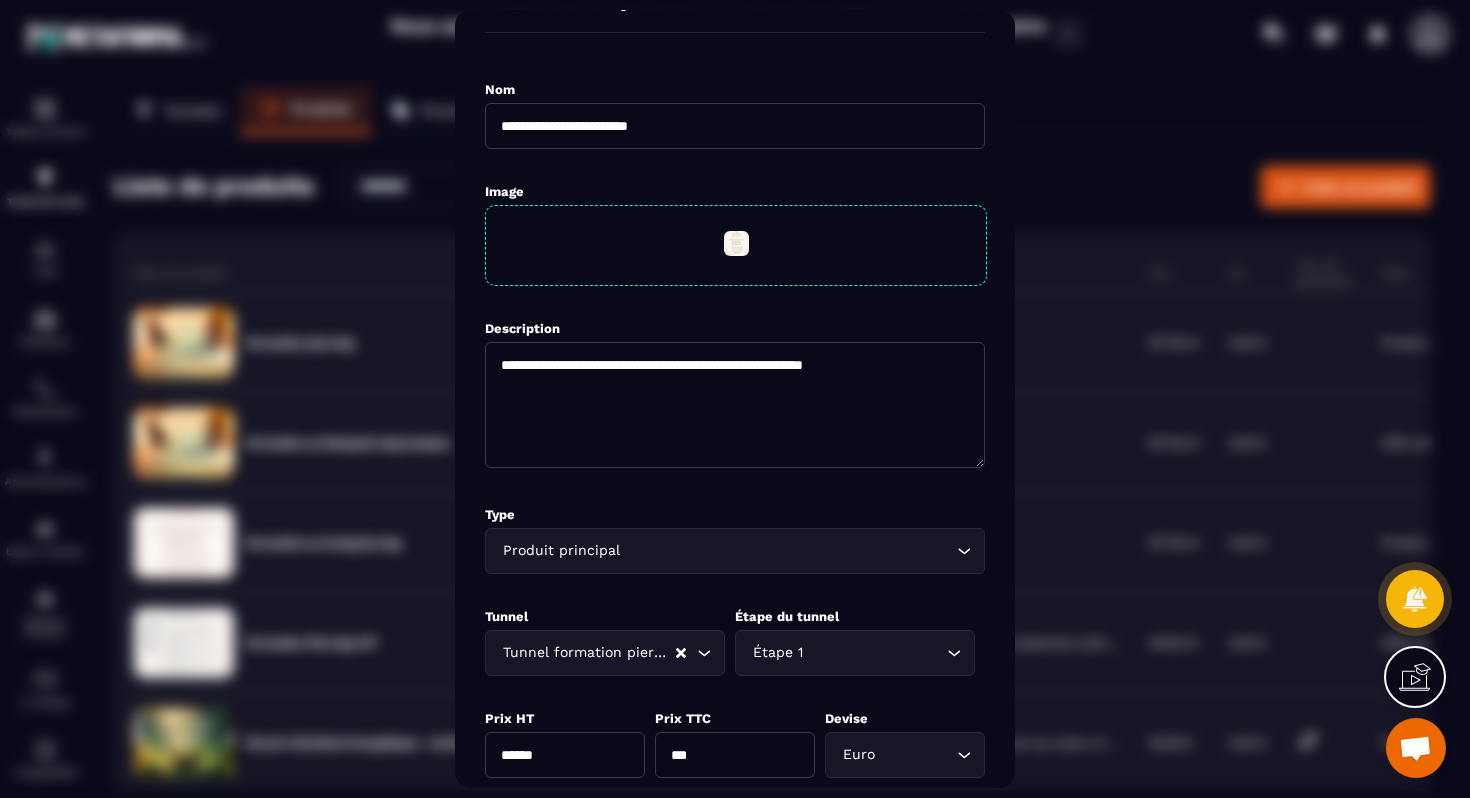 scroll, scrollTop: 0, scrollLeft: 0, axis: both 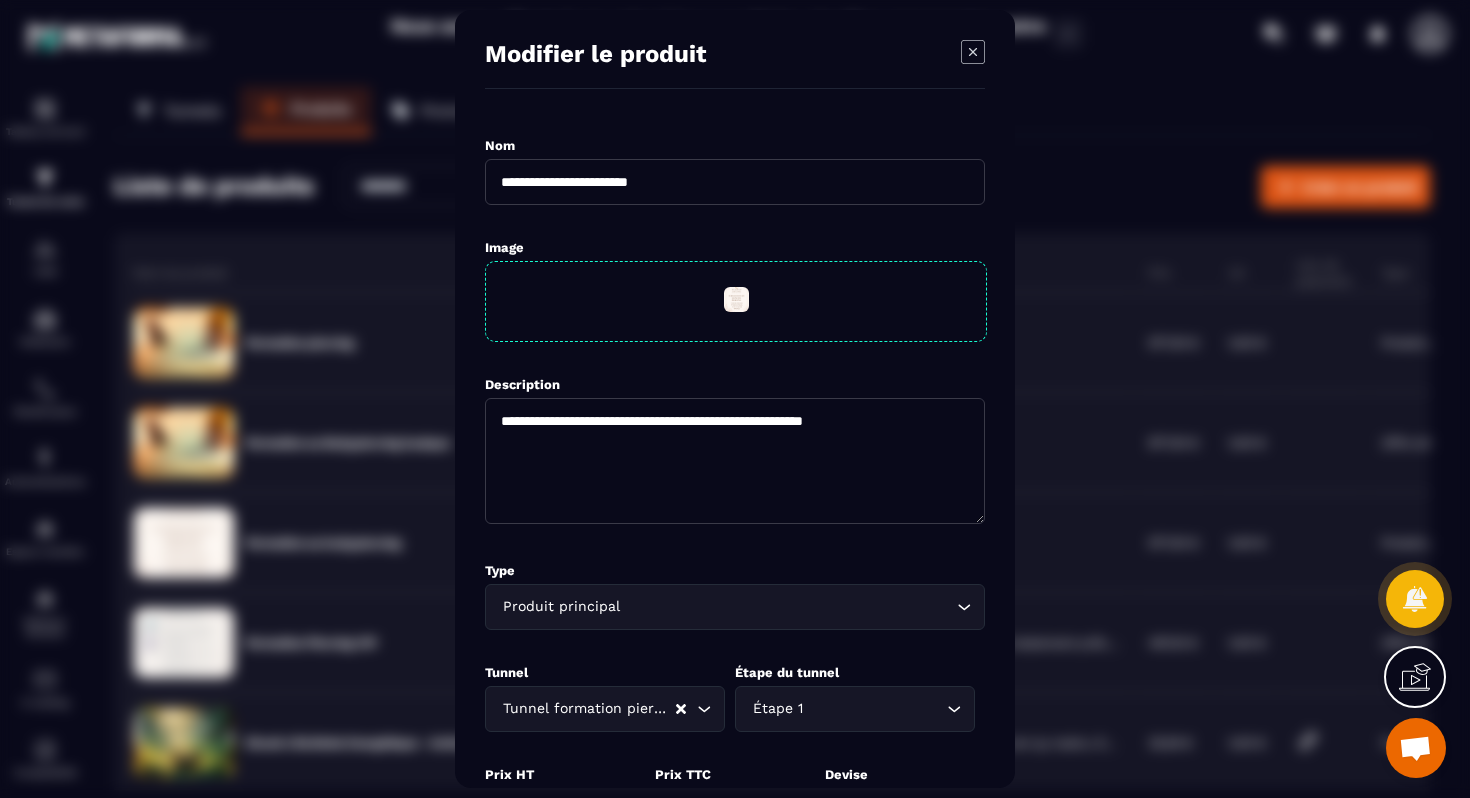 click 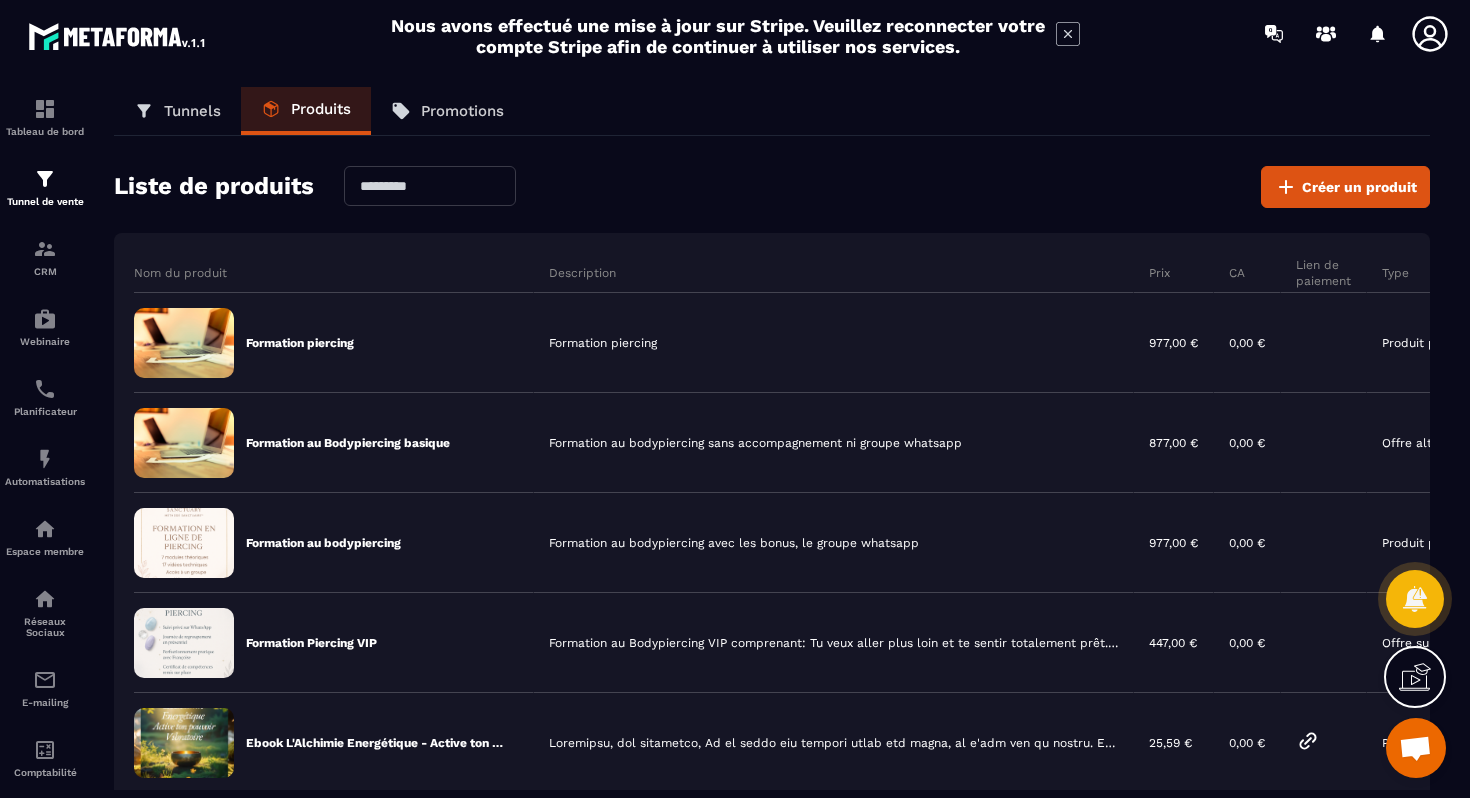 click on "Tunnels" at bounding box center [192, 111] 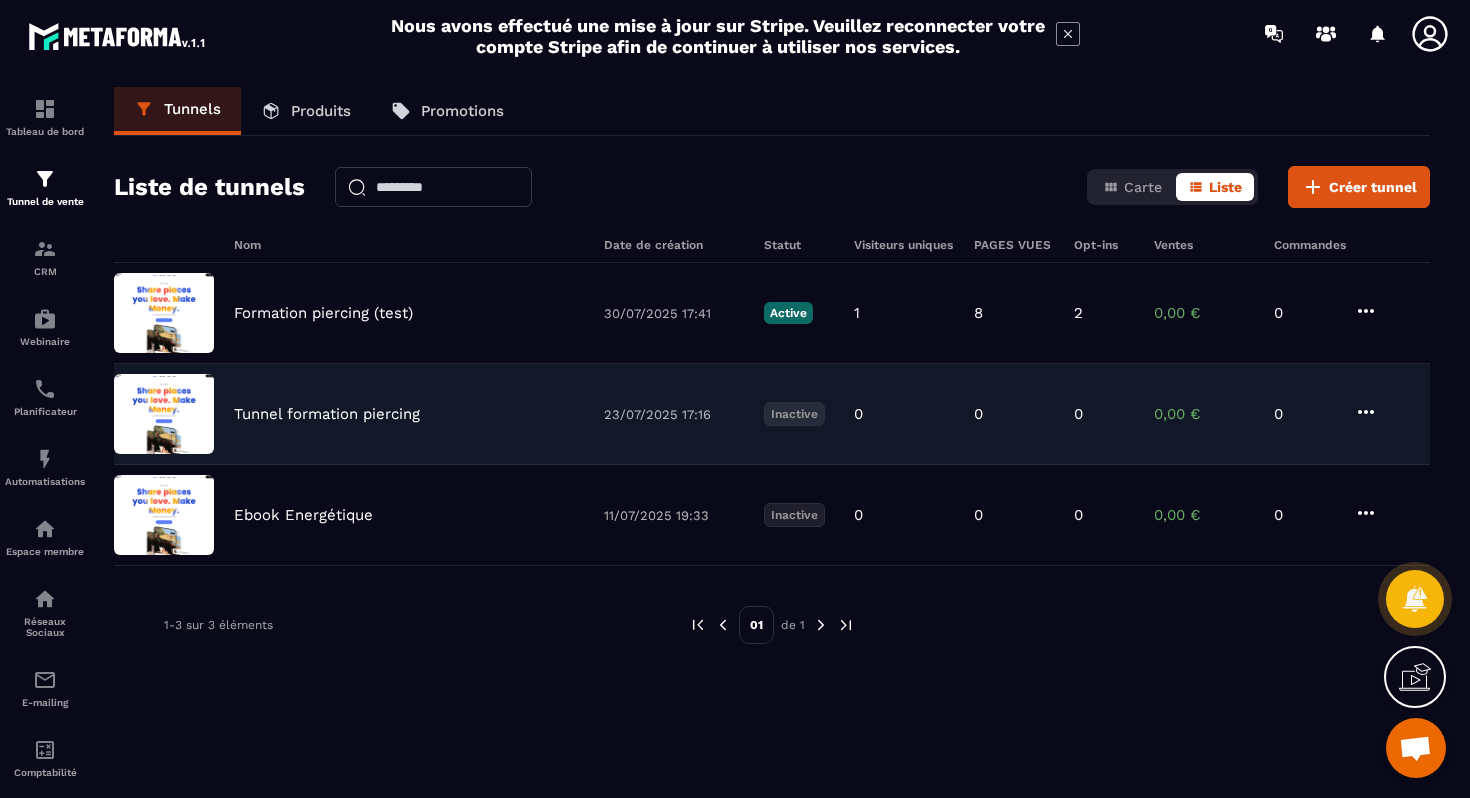 click on "Tunnel formation piercing" at bounding box center (327, 414) 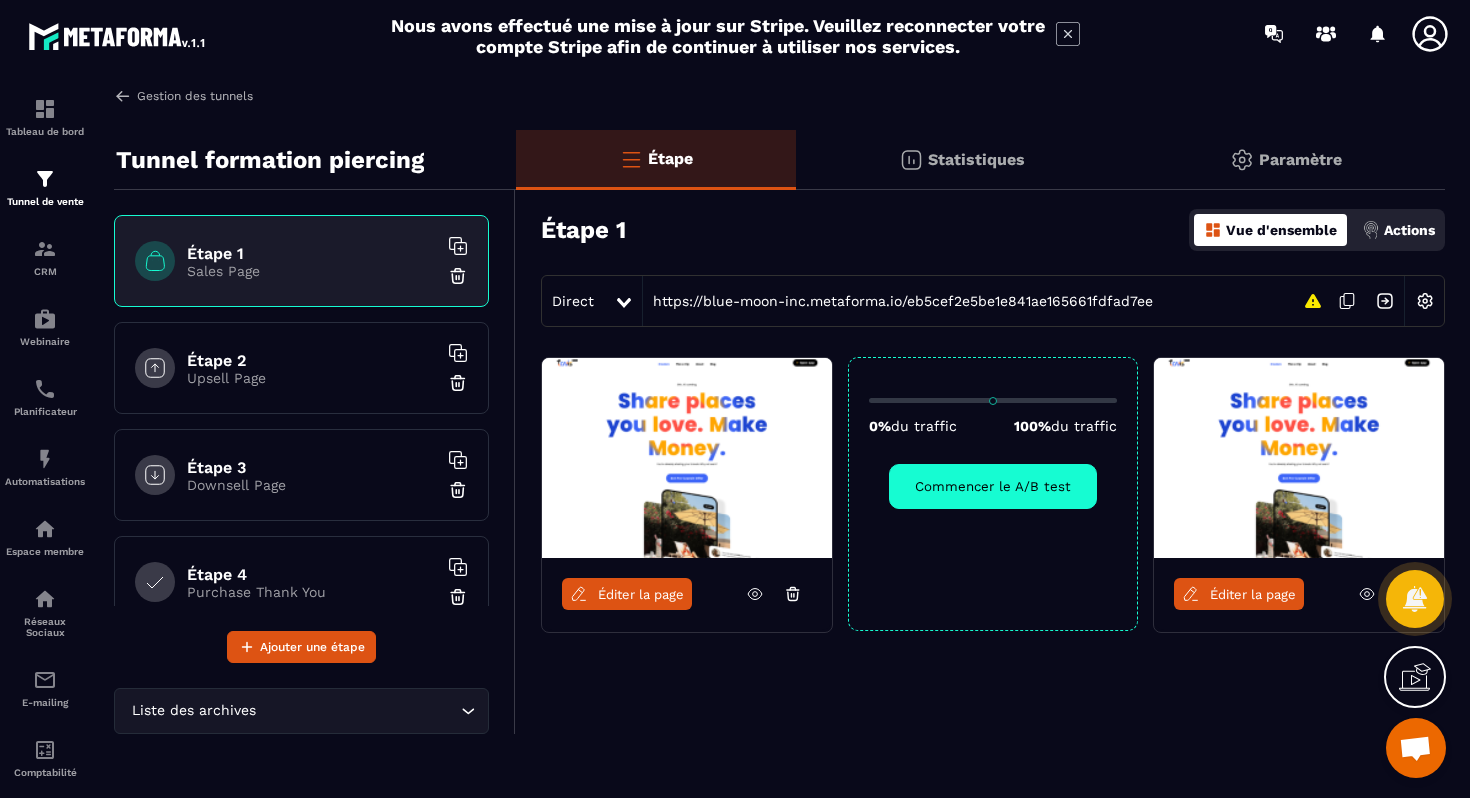 click at bounding box center [123, 96] 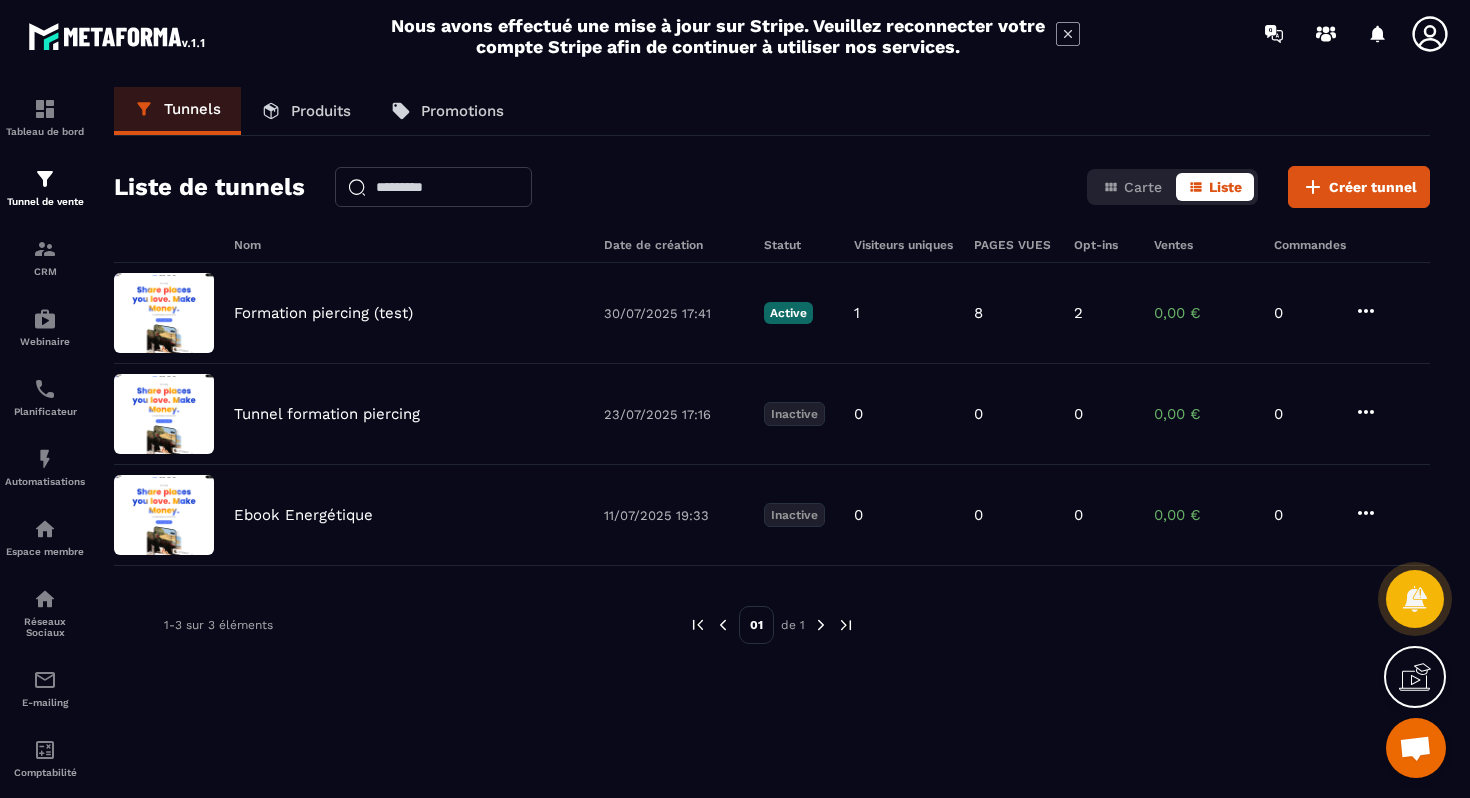 click on "Produits" at bounding box center (321, 111) 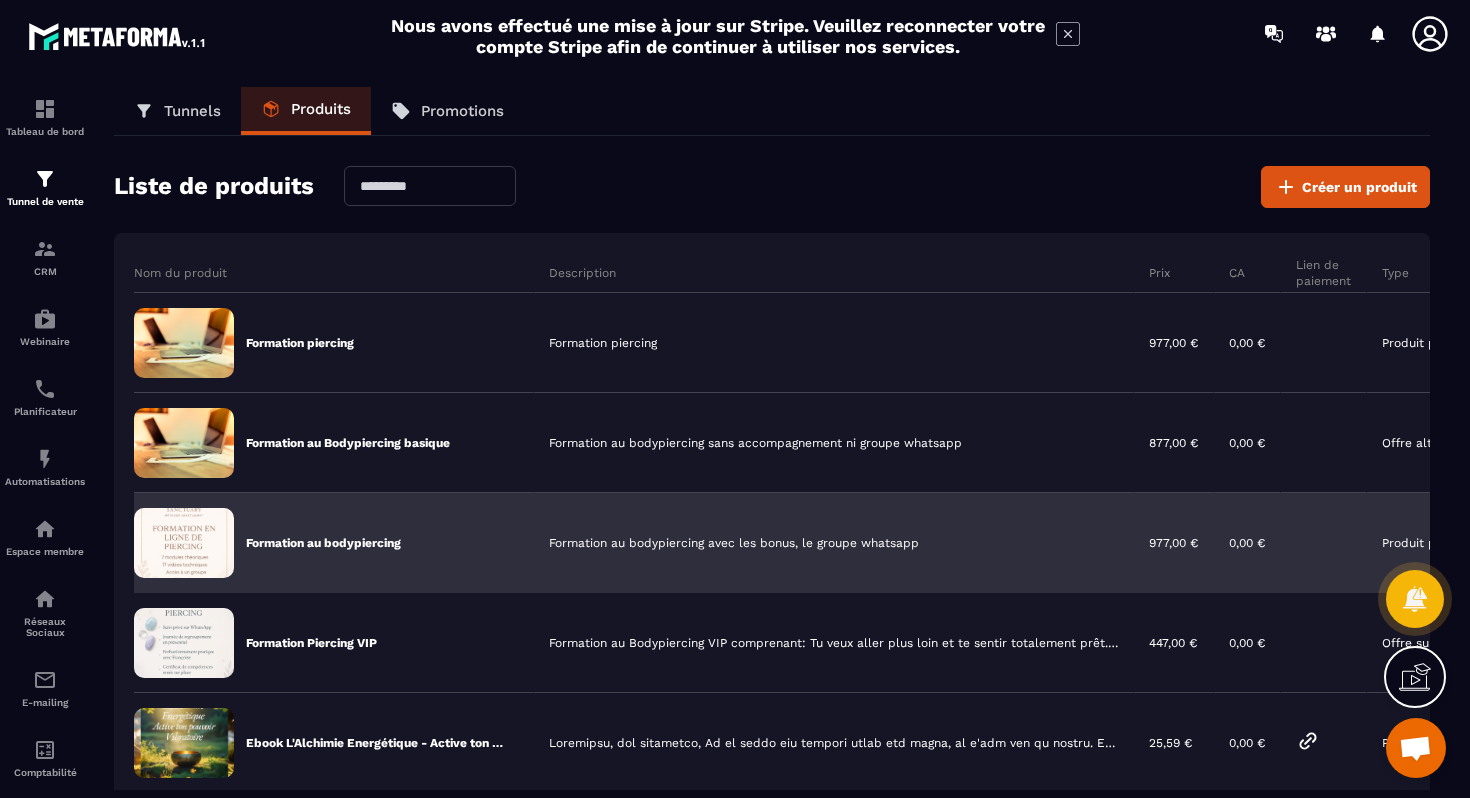 click at bounding box center (184, 543) 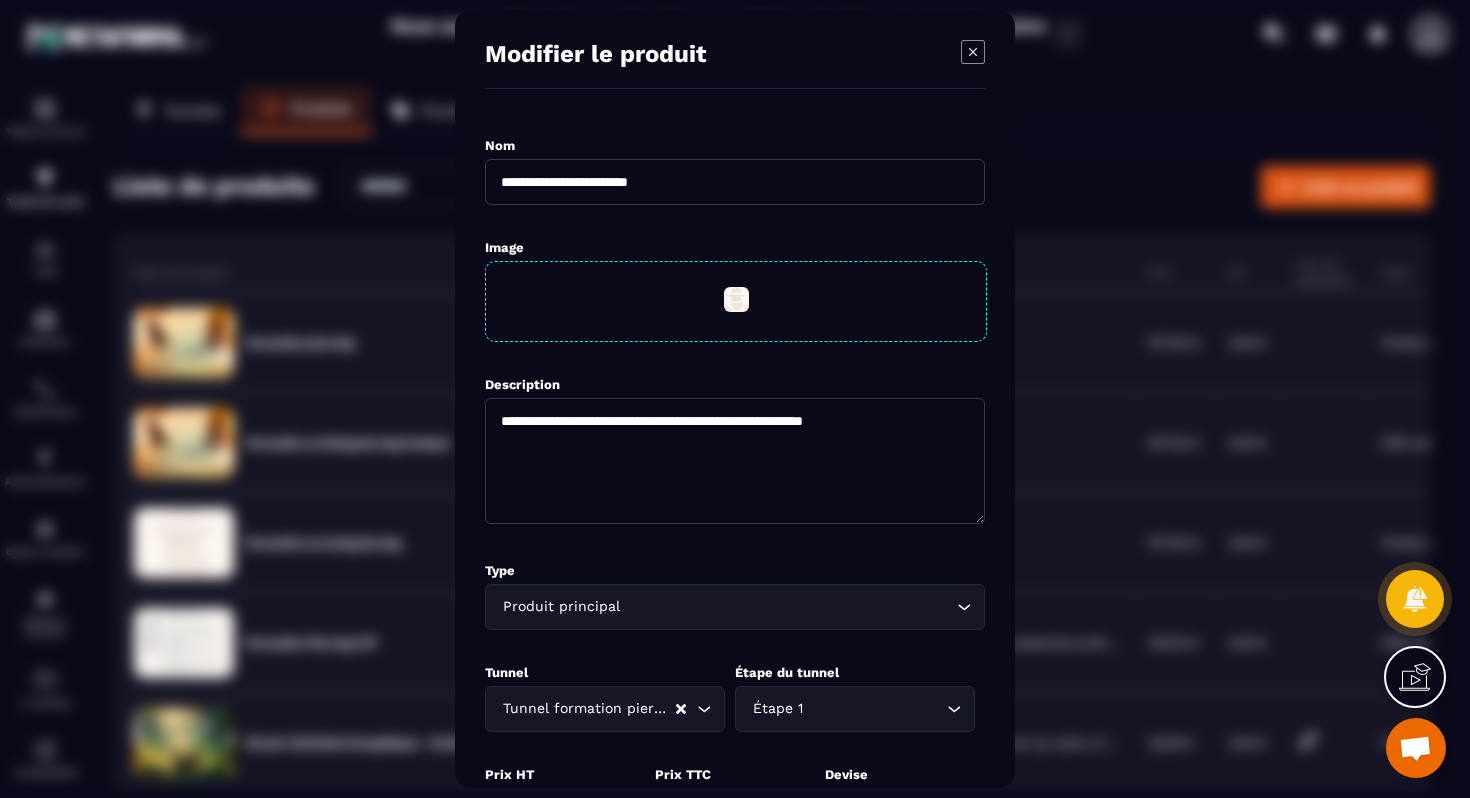 drag, startPoint x: 963, startPoint y: 420, endPoint x: 441, endPoint y: 415, distance: 522.0239 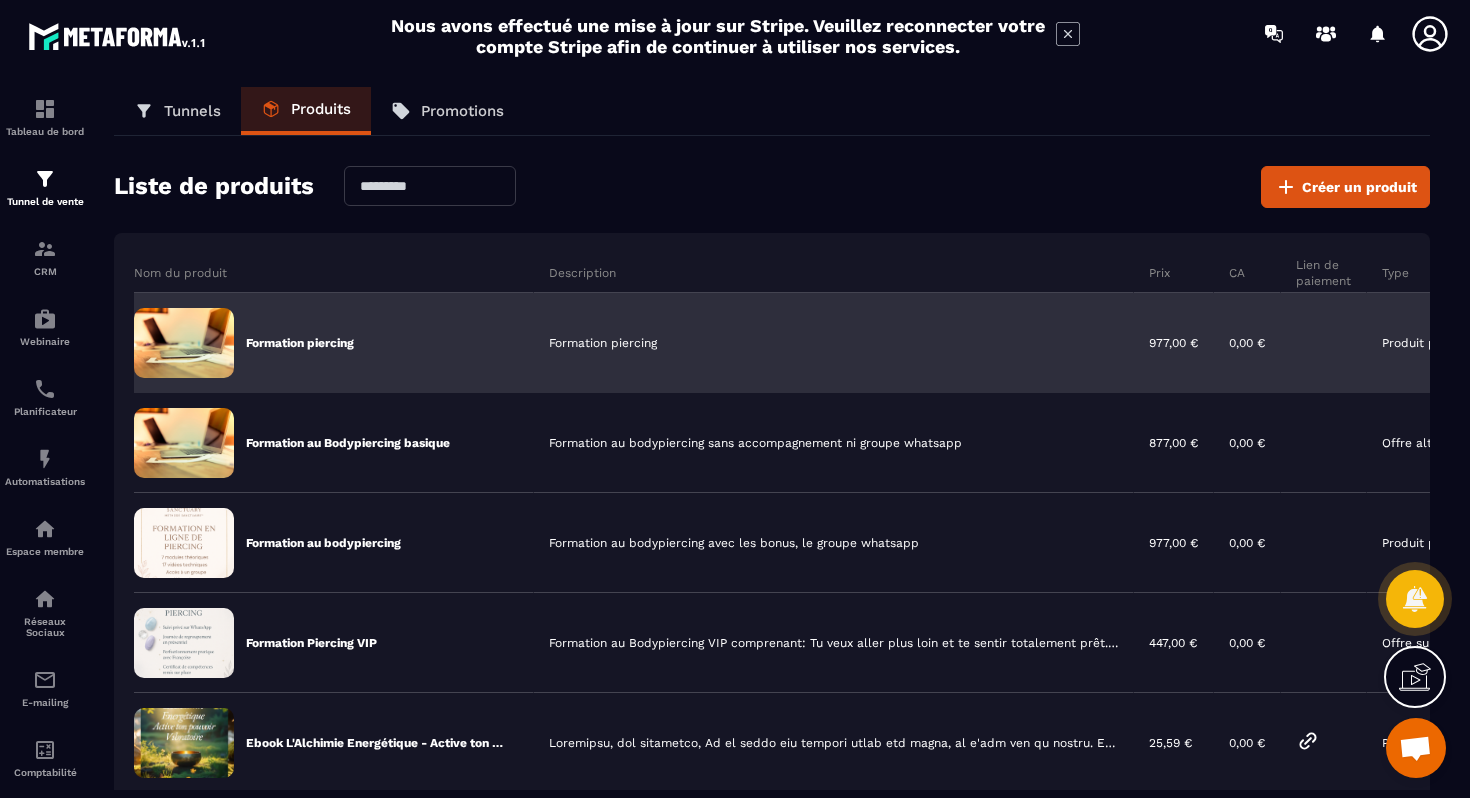 click on "Formation piercing" at bounding box center [834, 343] 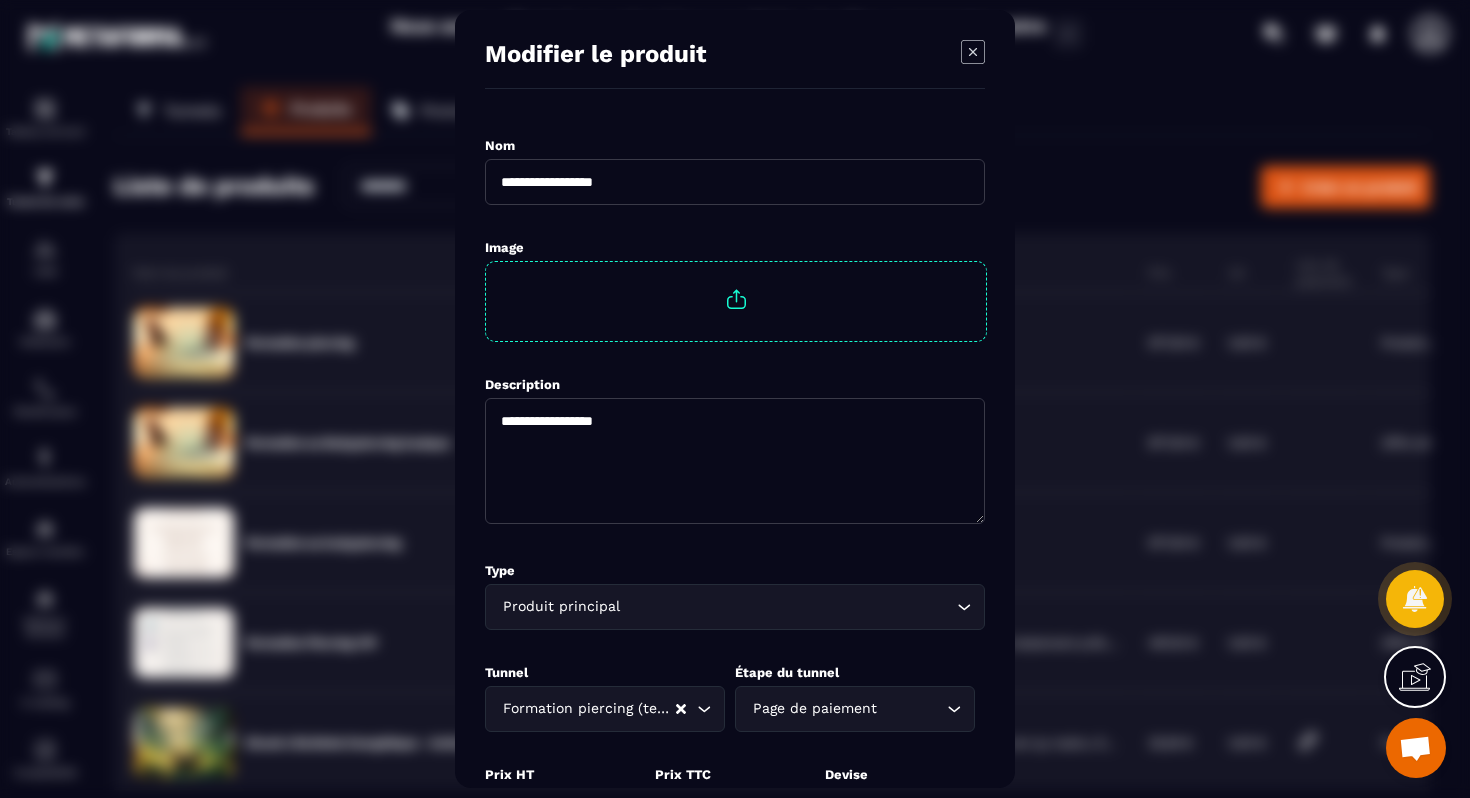 drag, startPoint x: 586, startPoint y: 414, endPoint x: 458, endPoint y: 411, distance: 128.03516 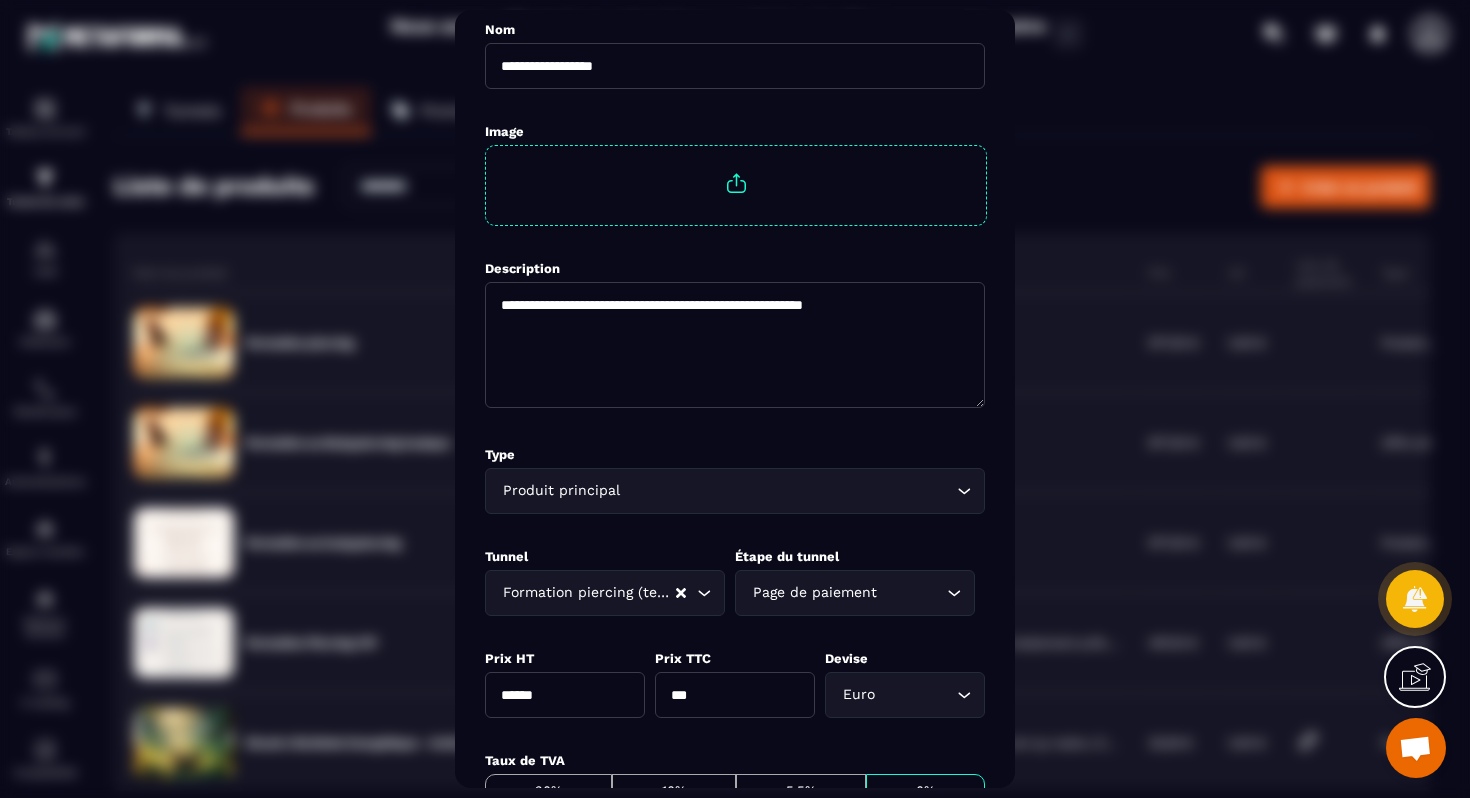 scroll, scrollTop: 123, scrollLeft: 0, axis: vertical 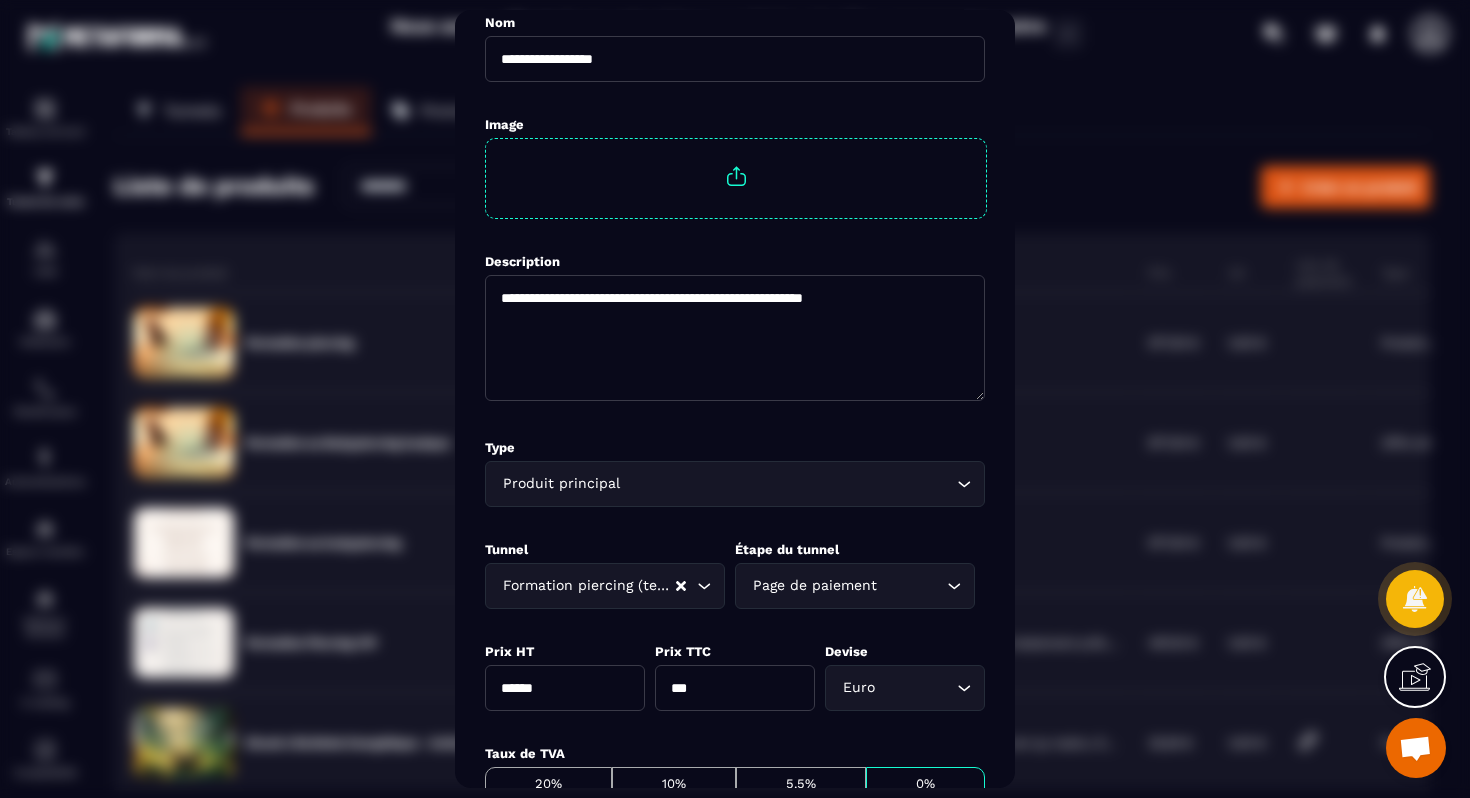 type on "**********" 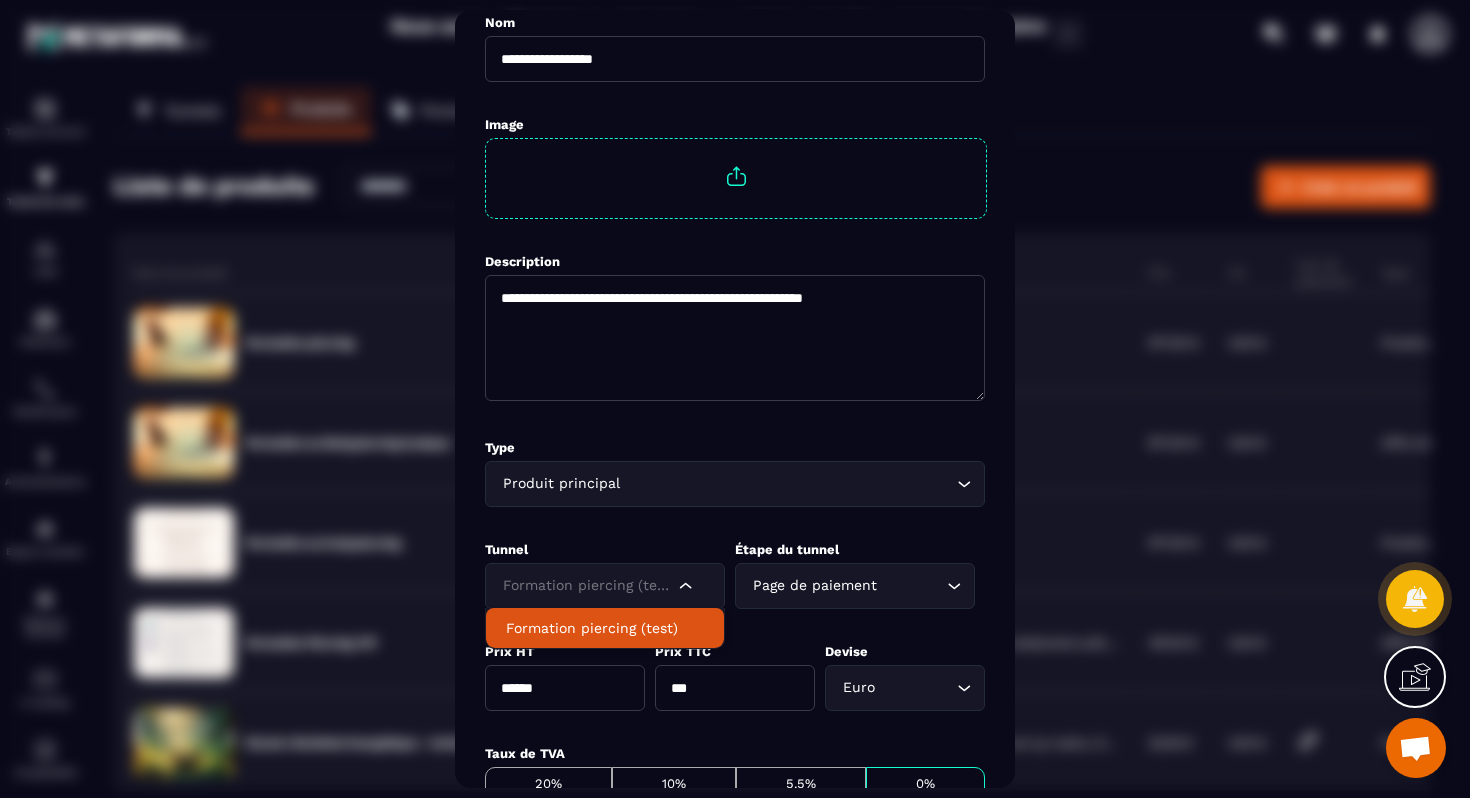 click on "Formation piercing (test) Loading..." 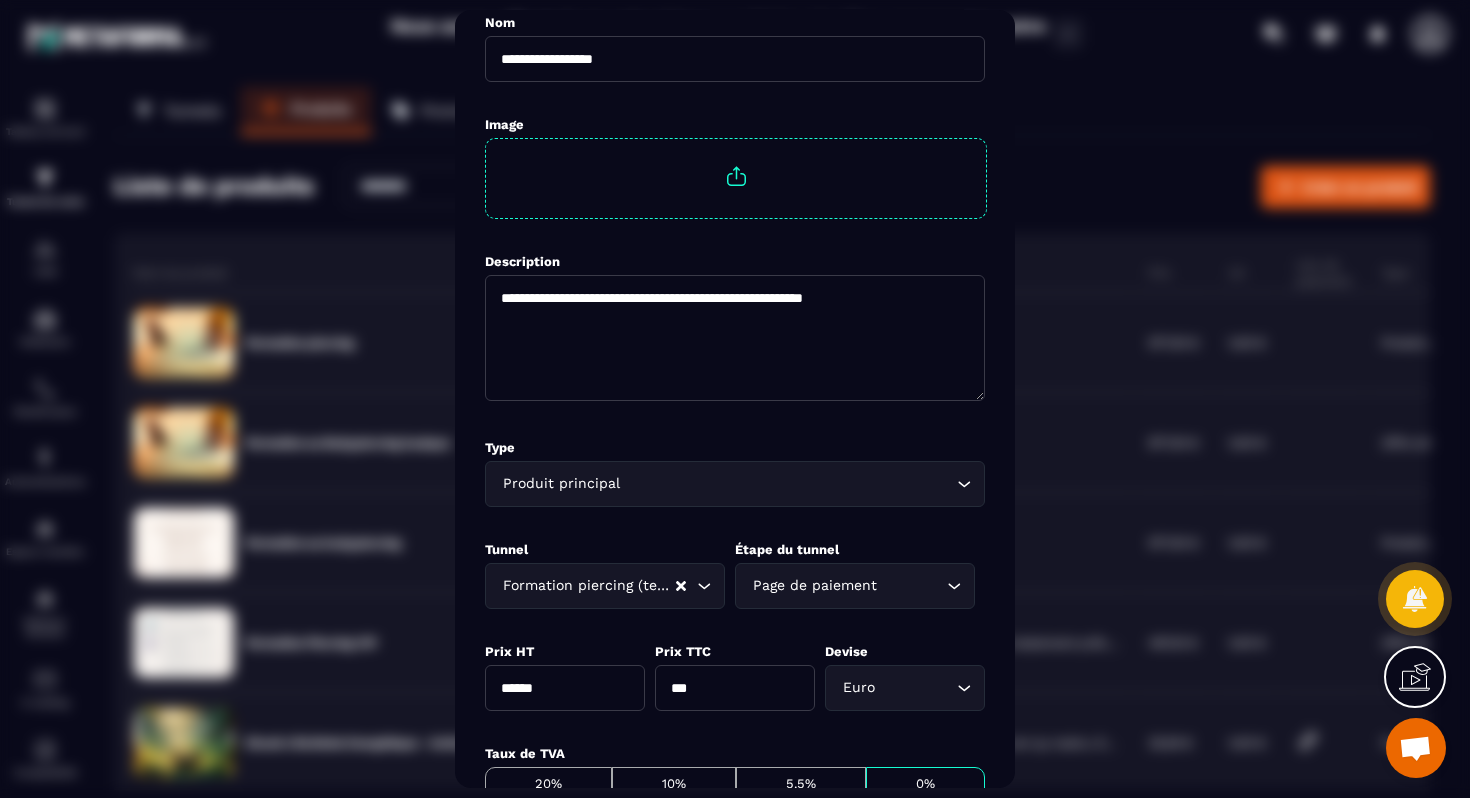 click on "Page de paiement Loading..." 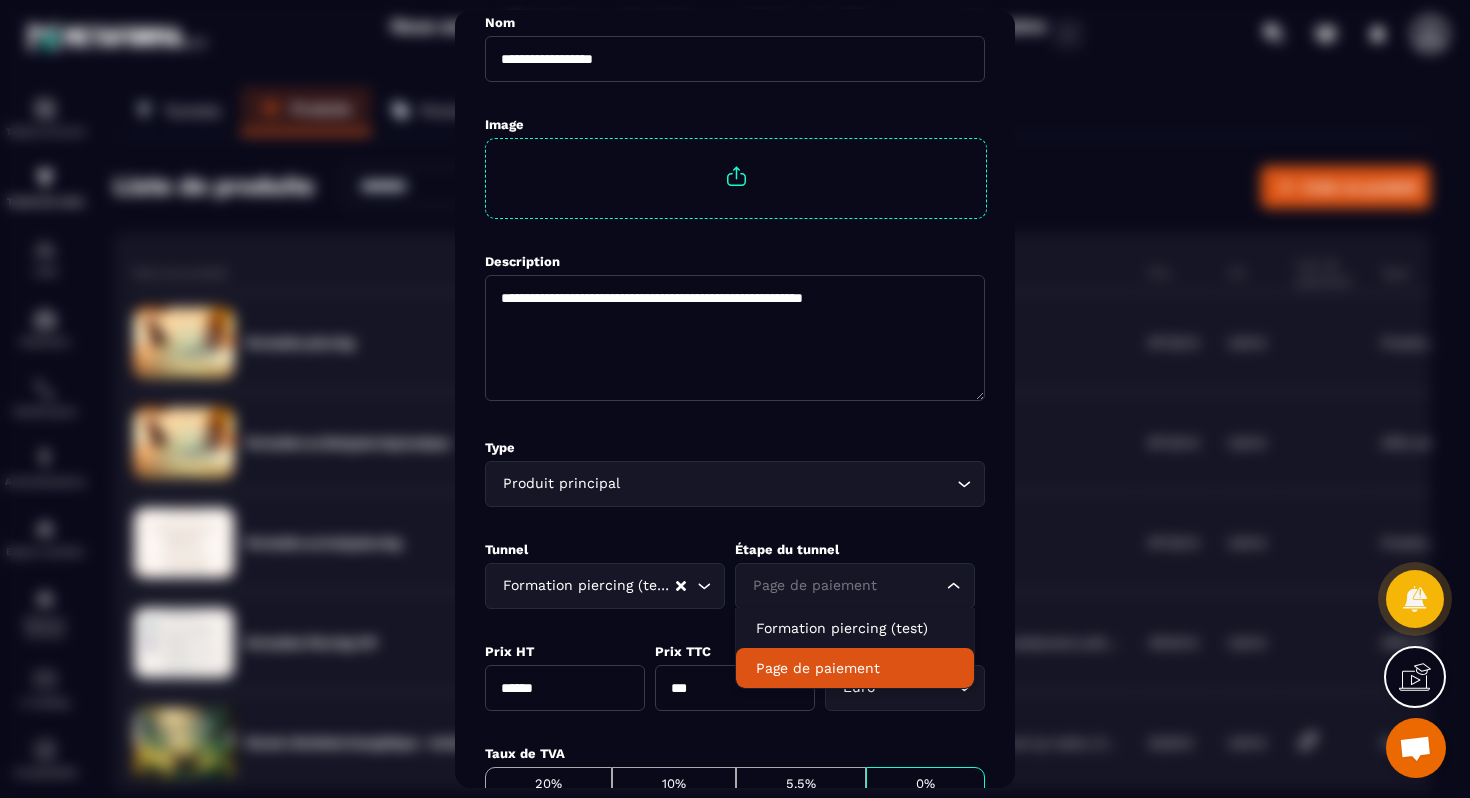 click on "Page de paiement" 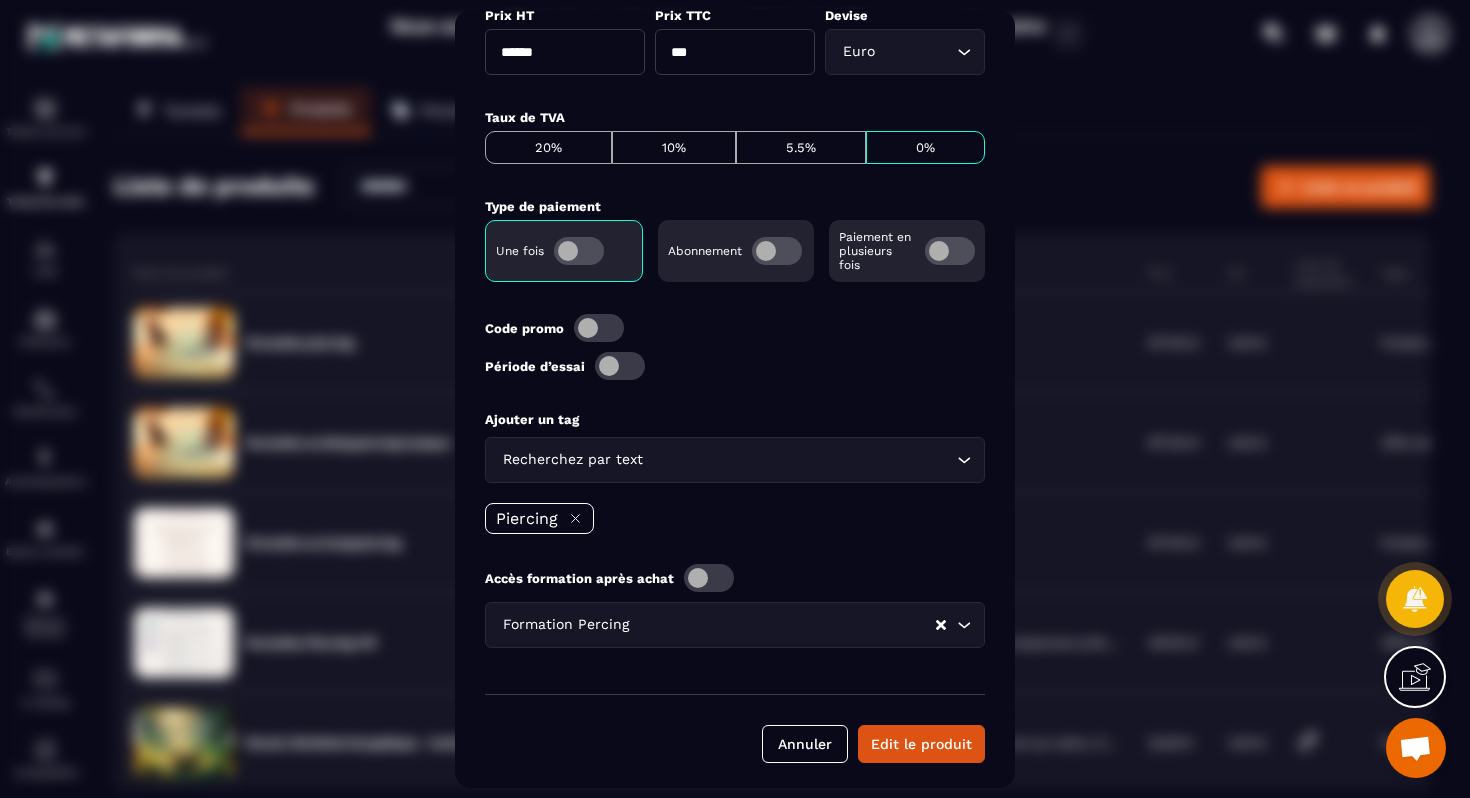 scroll, scrollTop: 764, scrollLeft: 0, axis: vertical 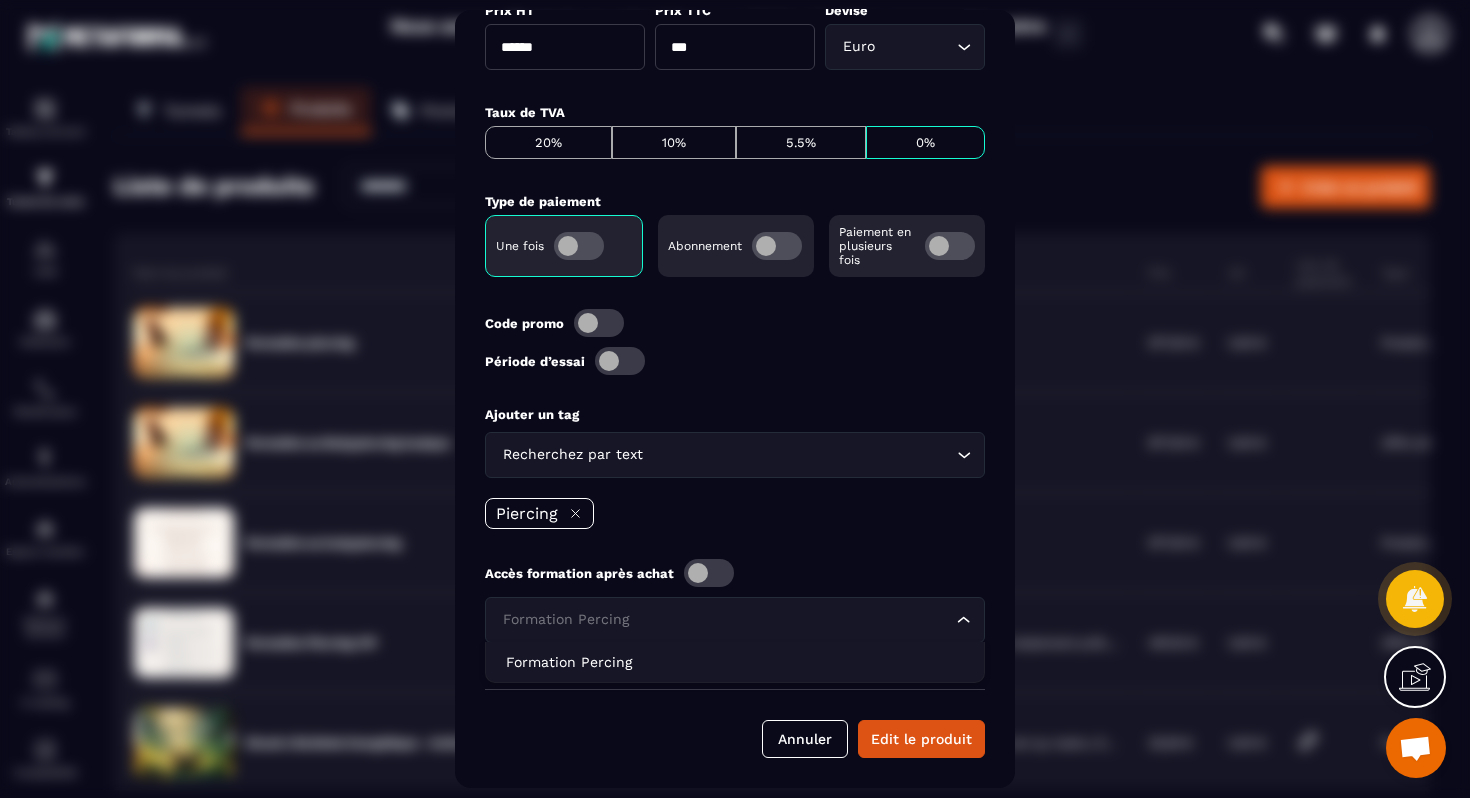 click 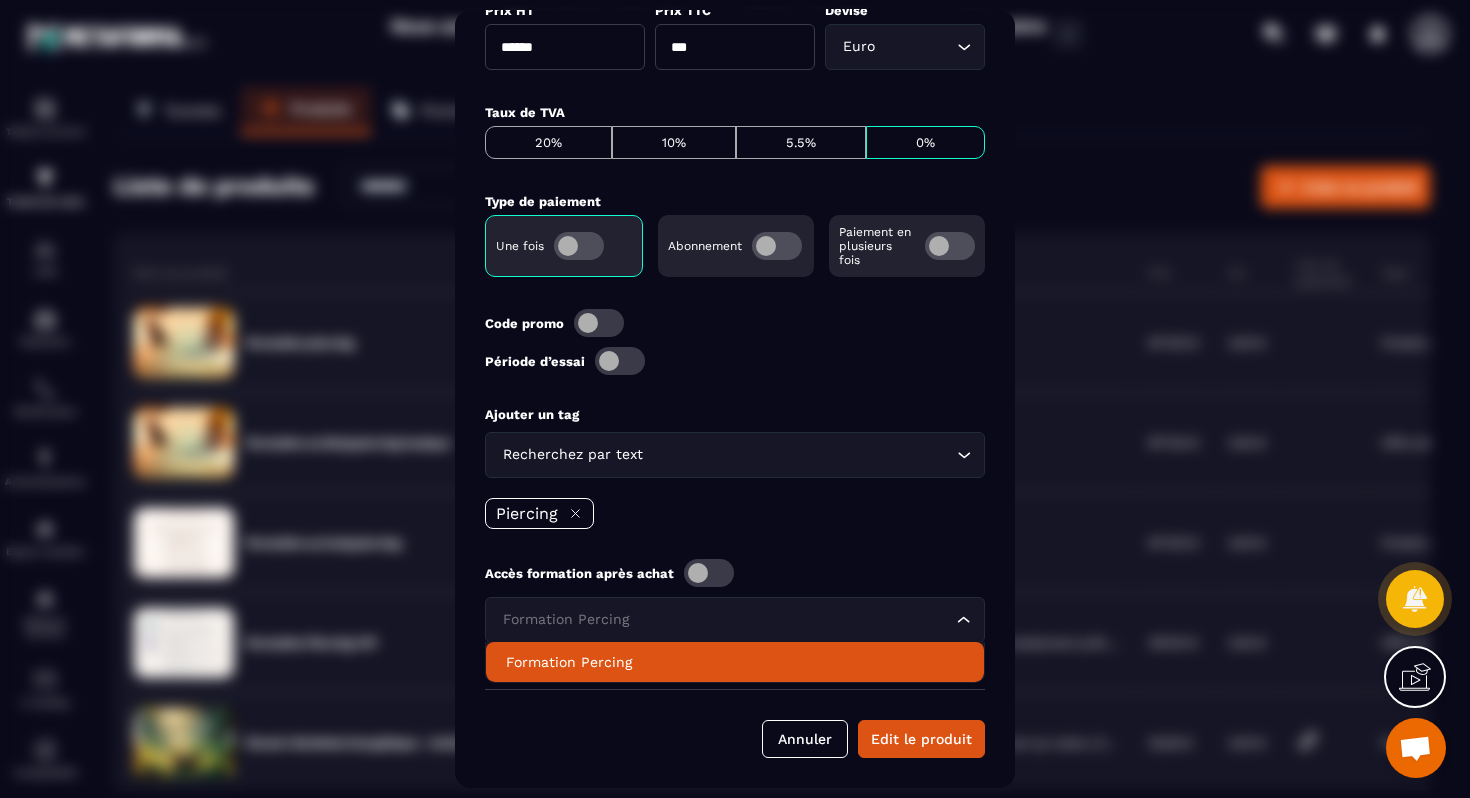 click on "Formation Percing" 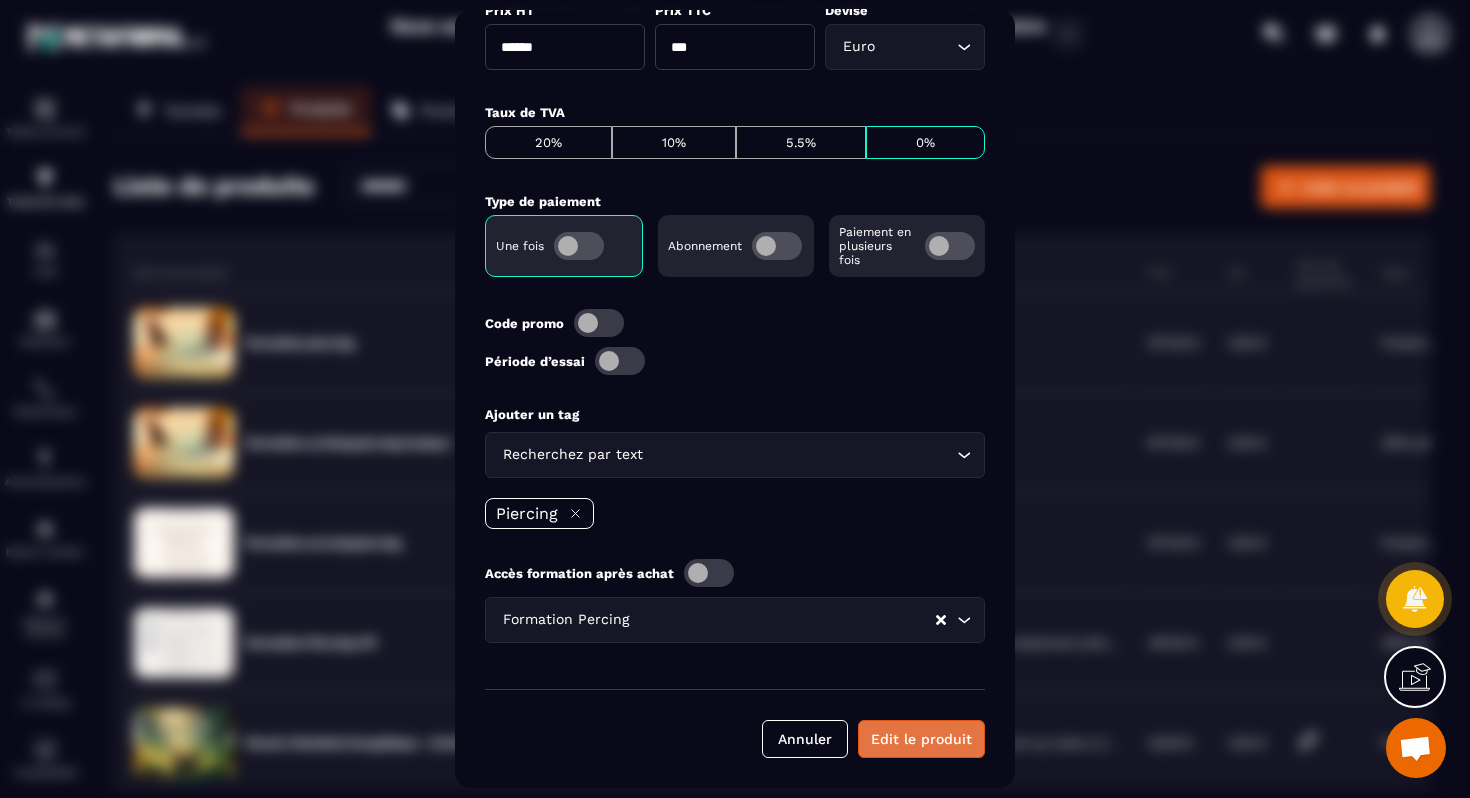 click on "Edit le produit" at bounding box center (921, 739) 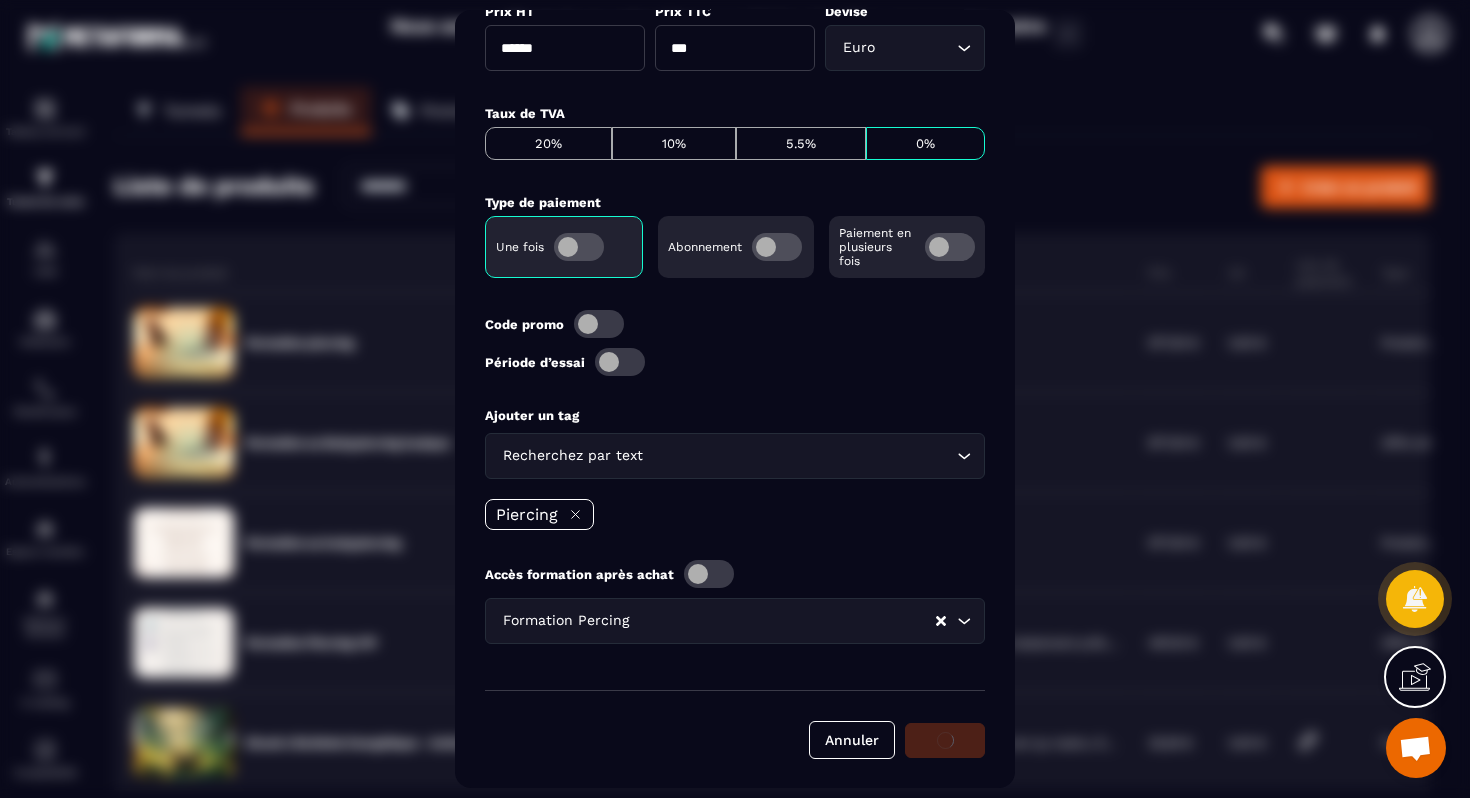 scroll, scrollTop: 764, scrollLeft: 0, axis: vertical 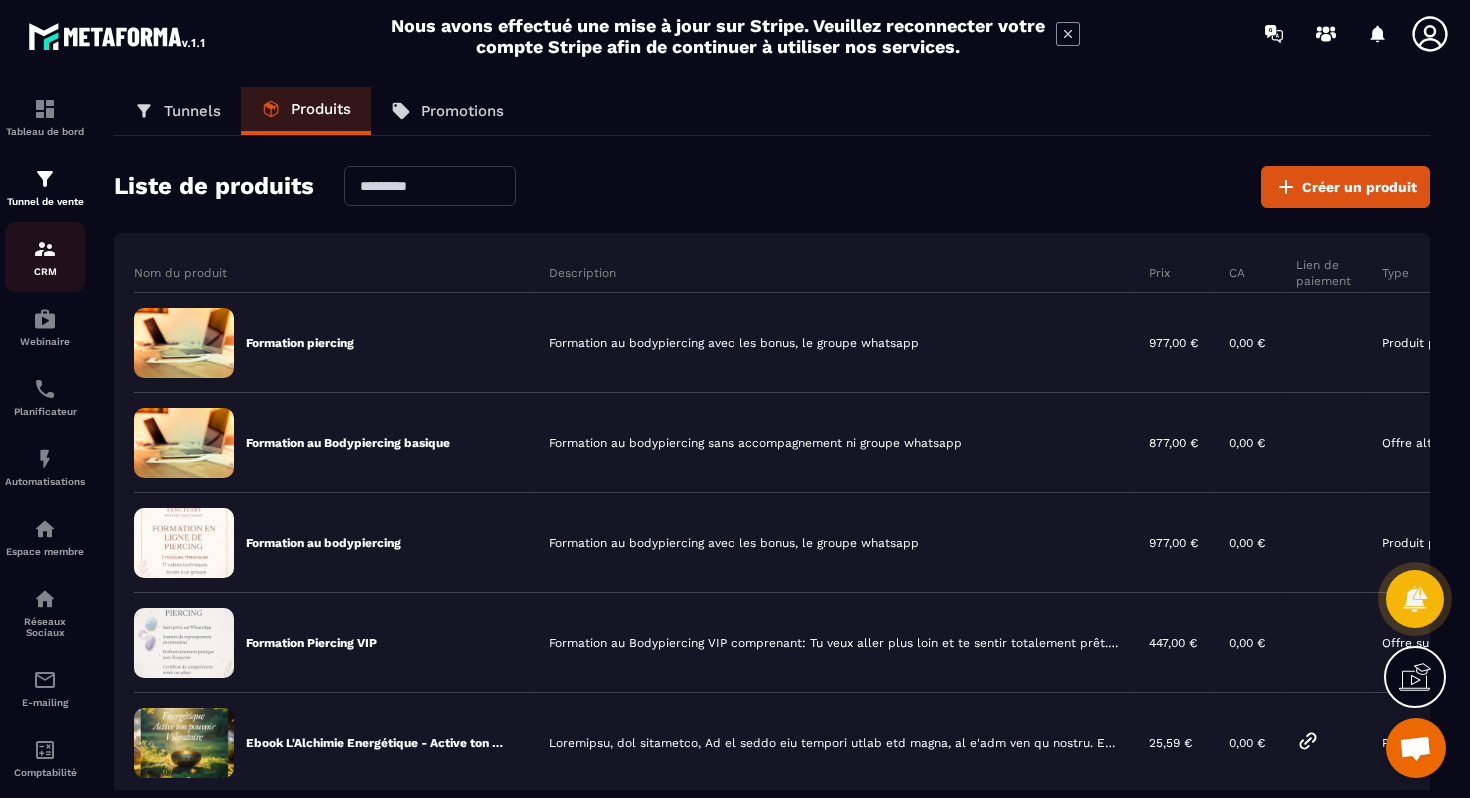 click on "CRM" at bounding box center (45, 257) 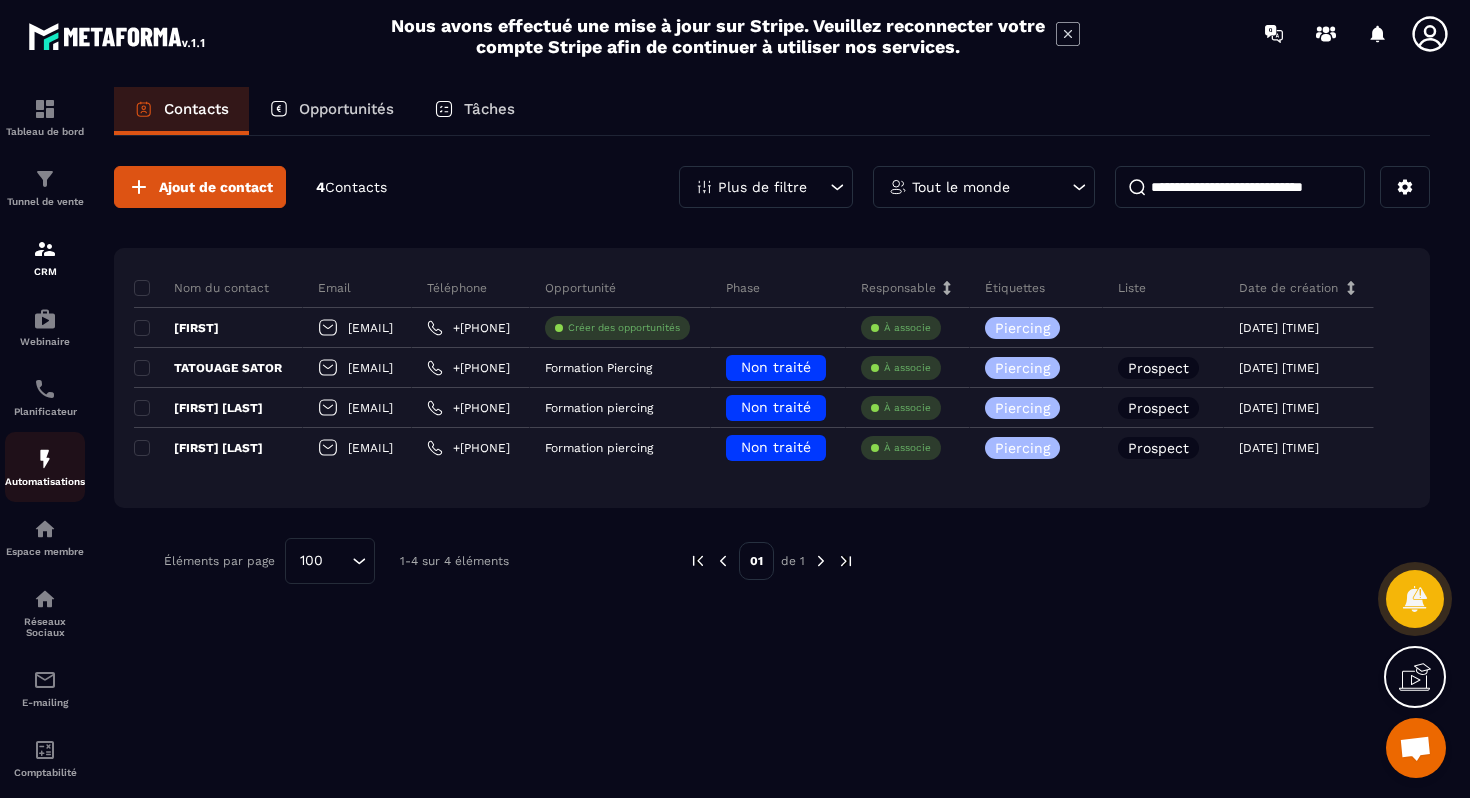 click on "Automatisations" at bounding box center (45, 481) 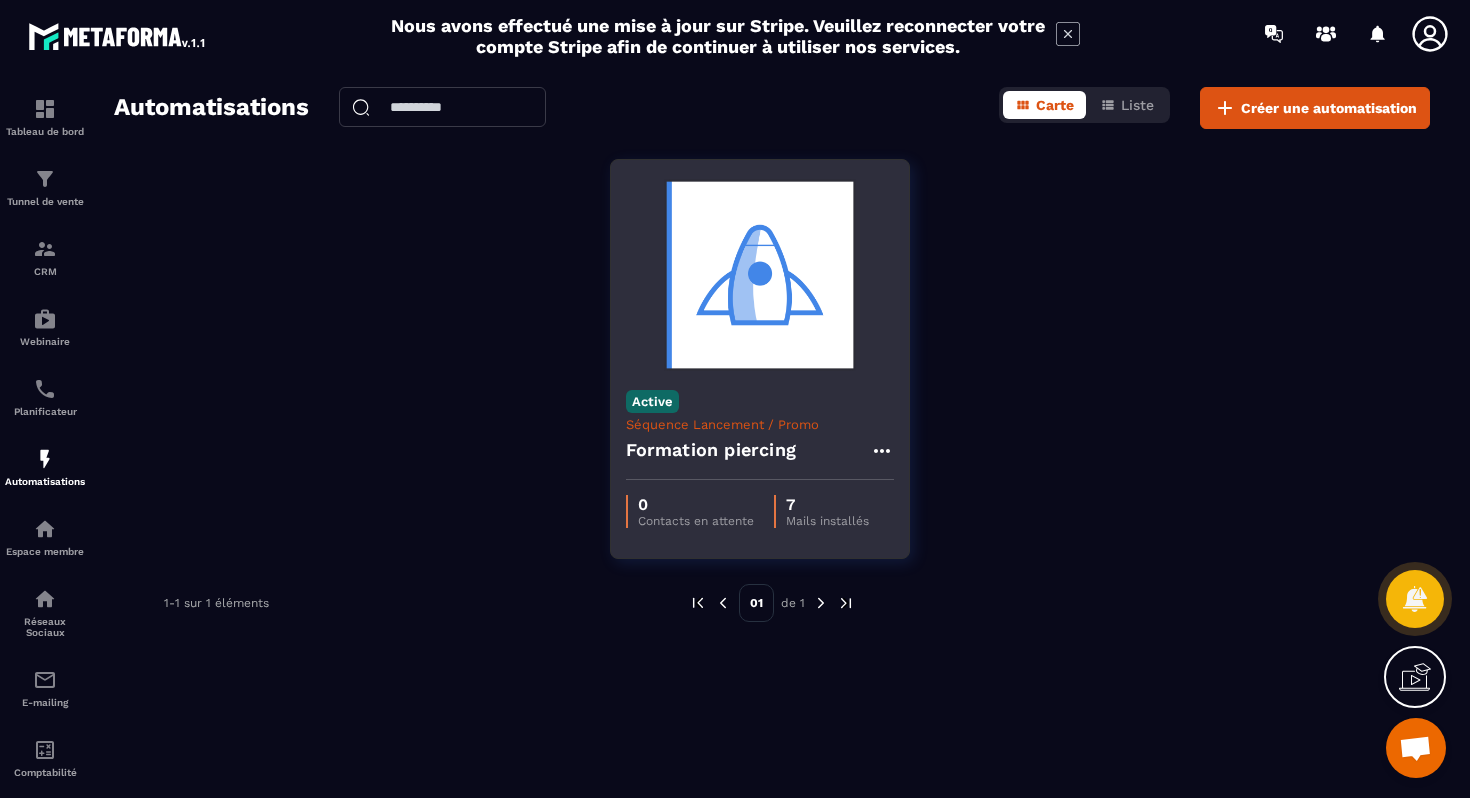 click 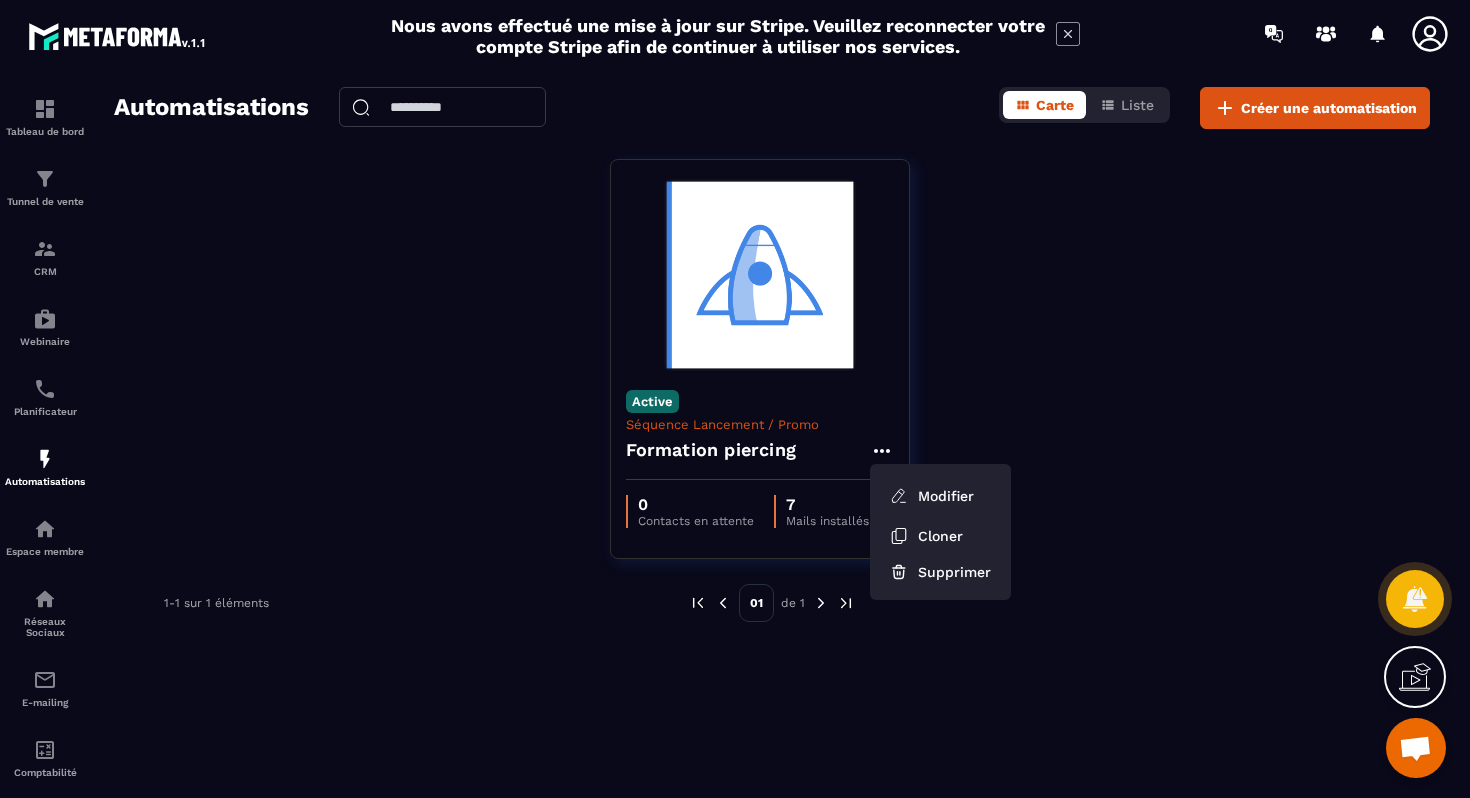 click on "Active Séquence Lancement / Promo Formation piercing  Modifier  Cloner  Supprimer 0 Contacts en attente 7 Mails installés" at bounding box center [772, 371] 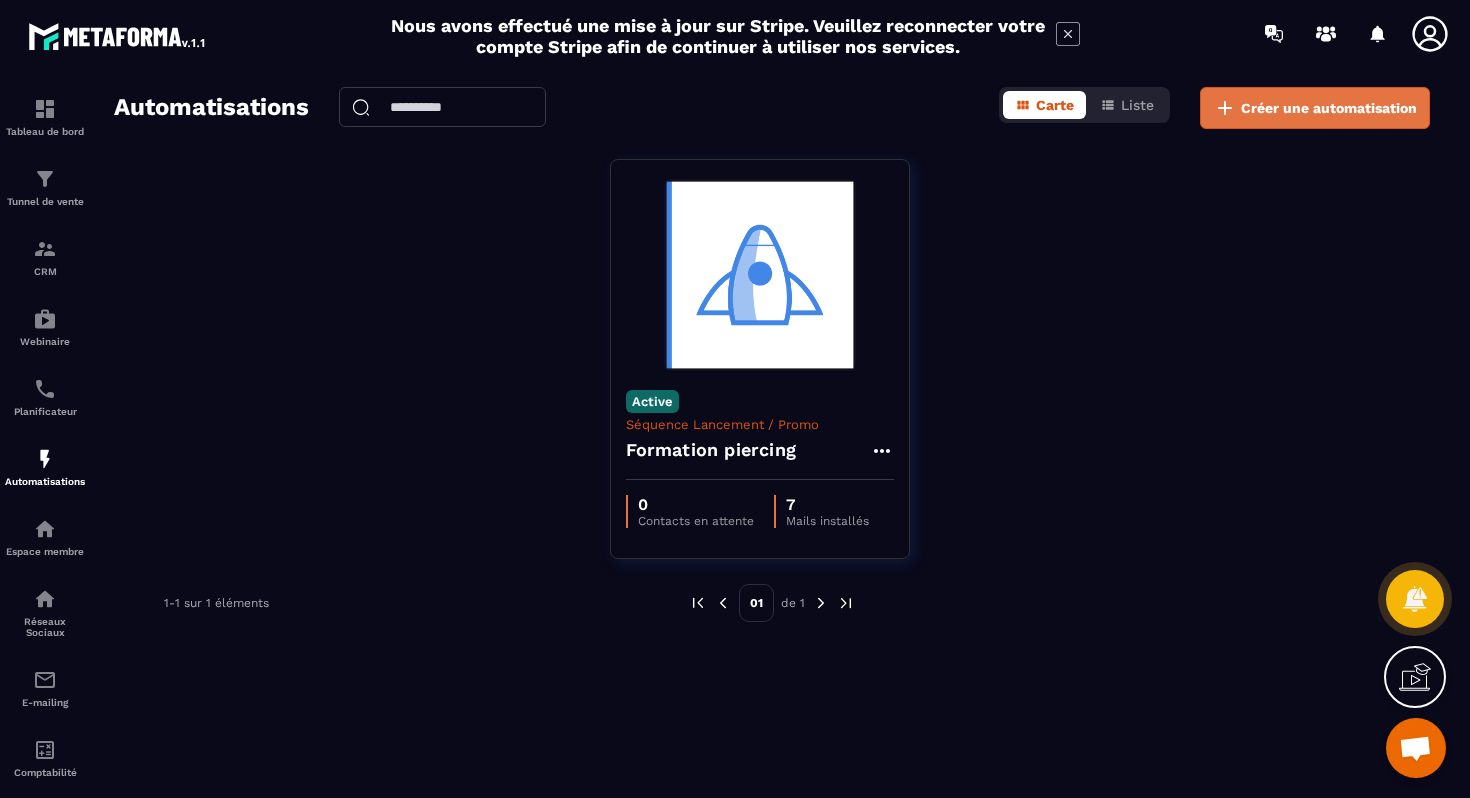 click on "Créer une automatisation" at bounding box center [1329, 108] 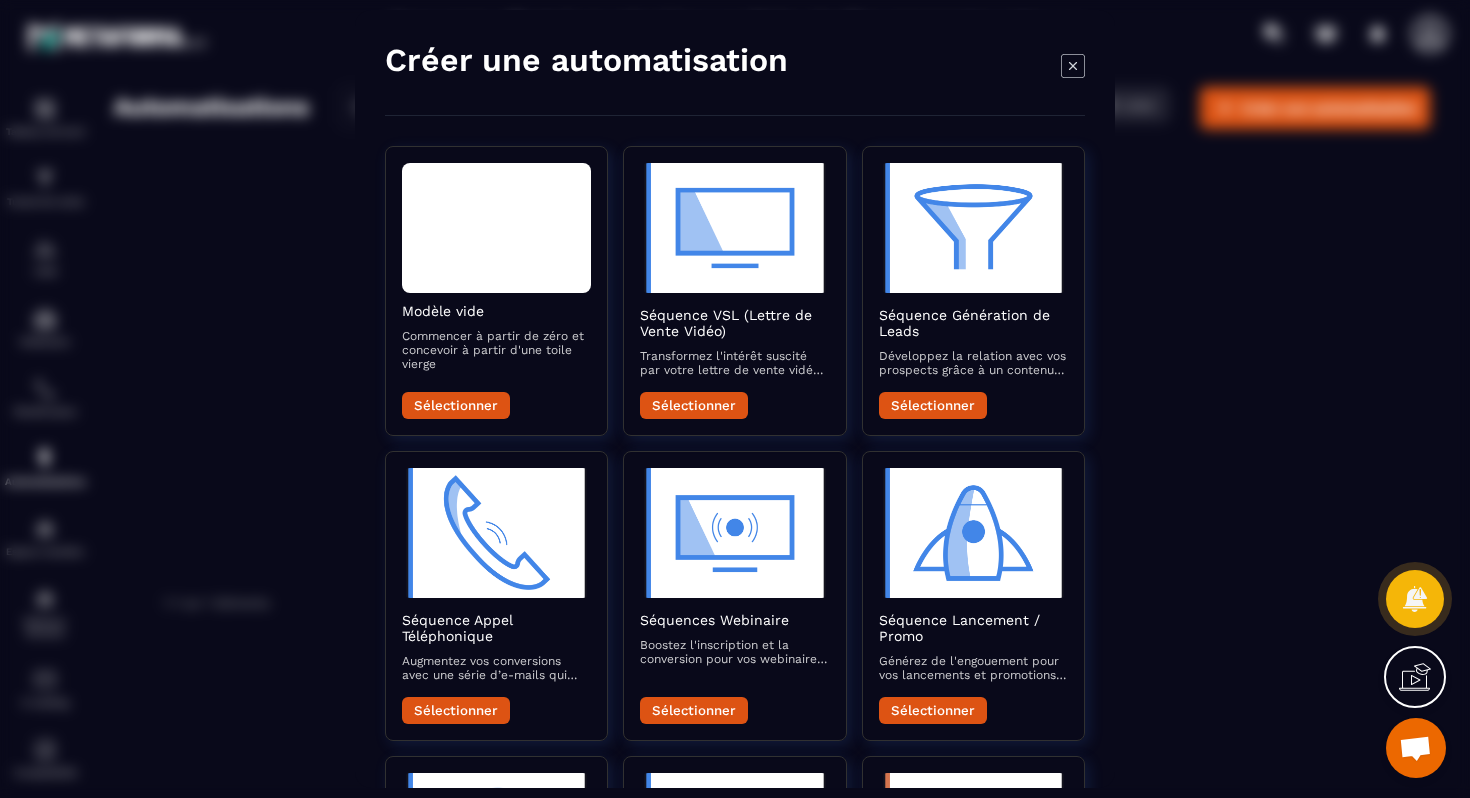 click 